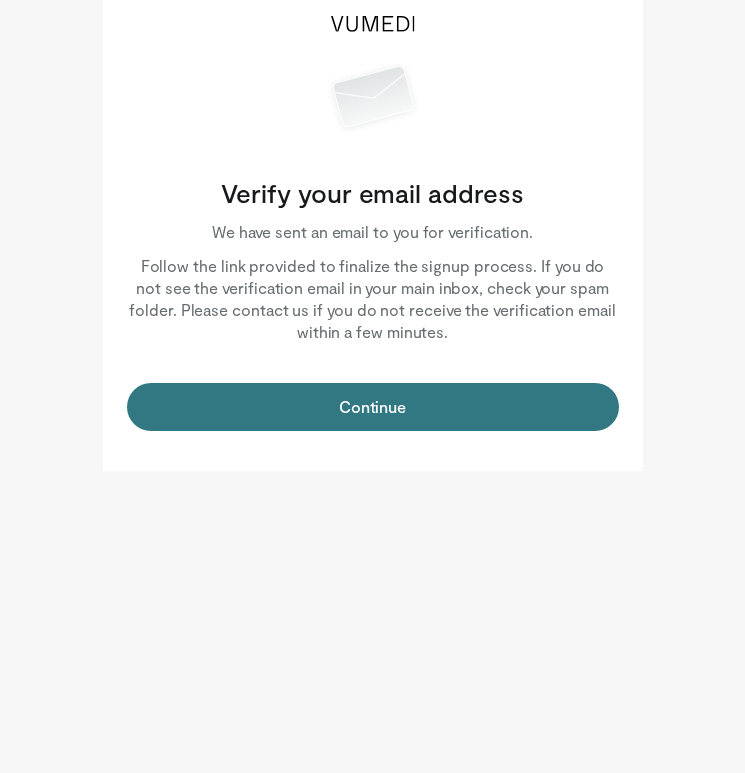 scroll, scrollTop: 0, scrollLeft: 0, axis: both 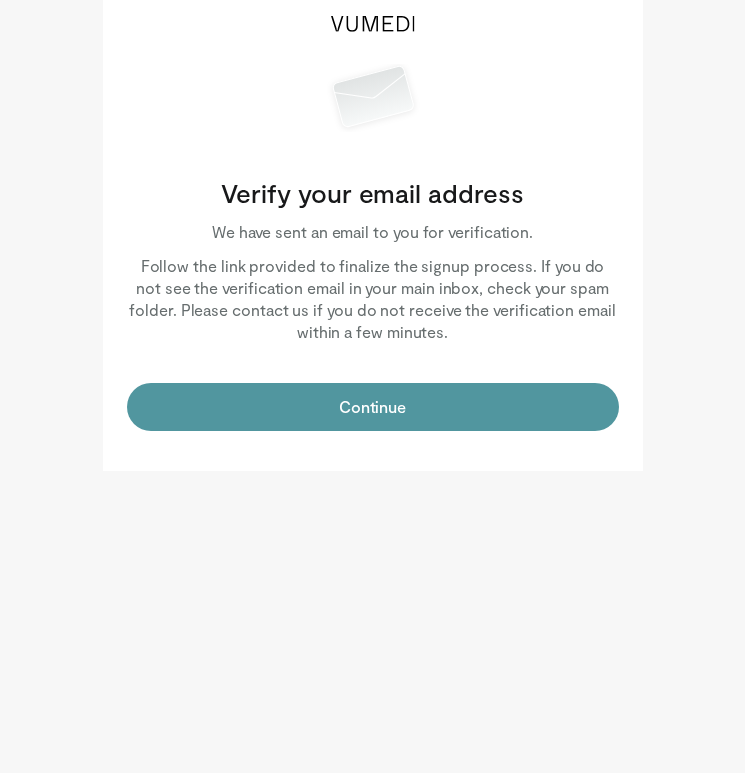 click on "Continue" at bounding box center [373, 407] 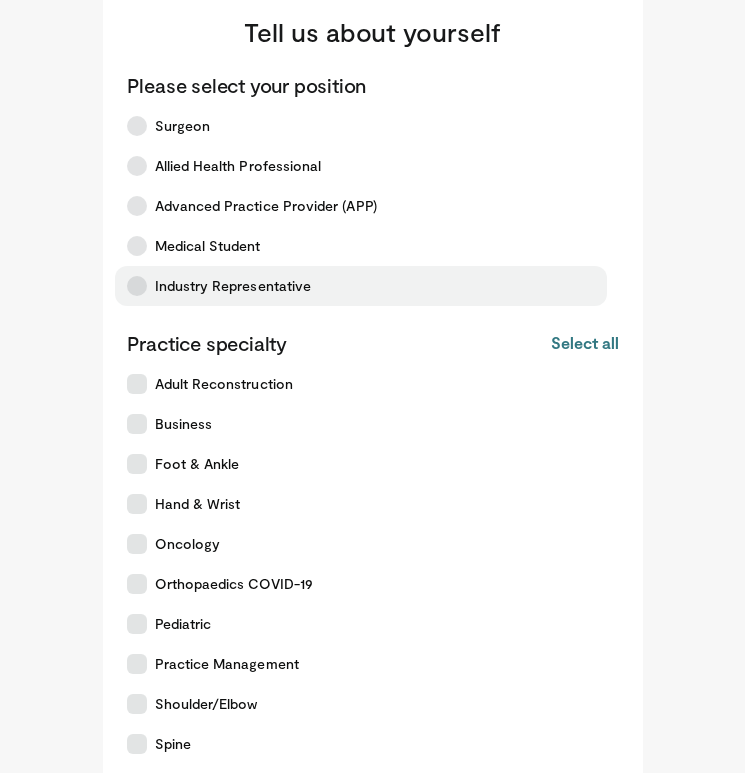 scroll, scrollTop: 0, scrollLeft: 0, axis: both 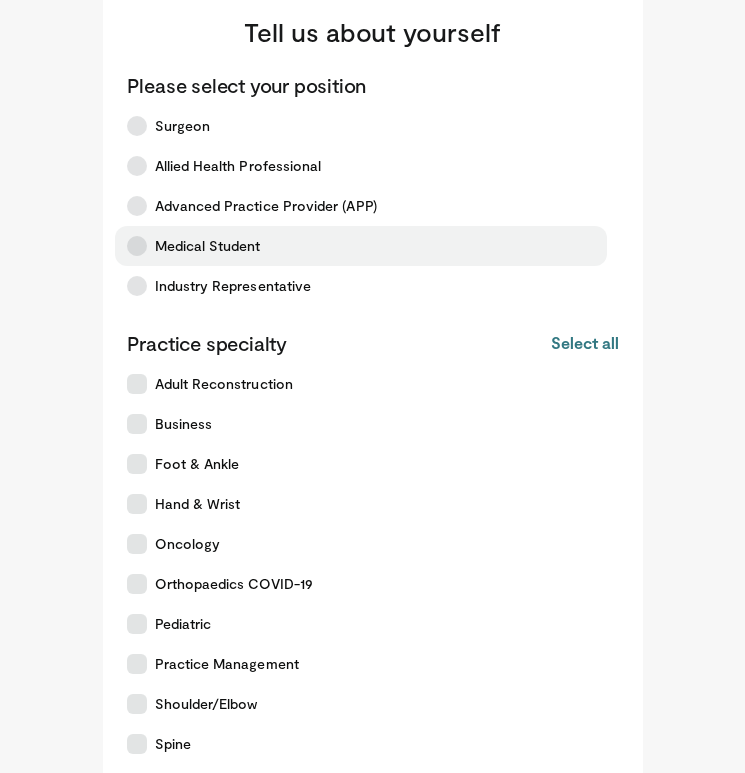 click at bounding box center (137, 246) 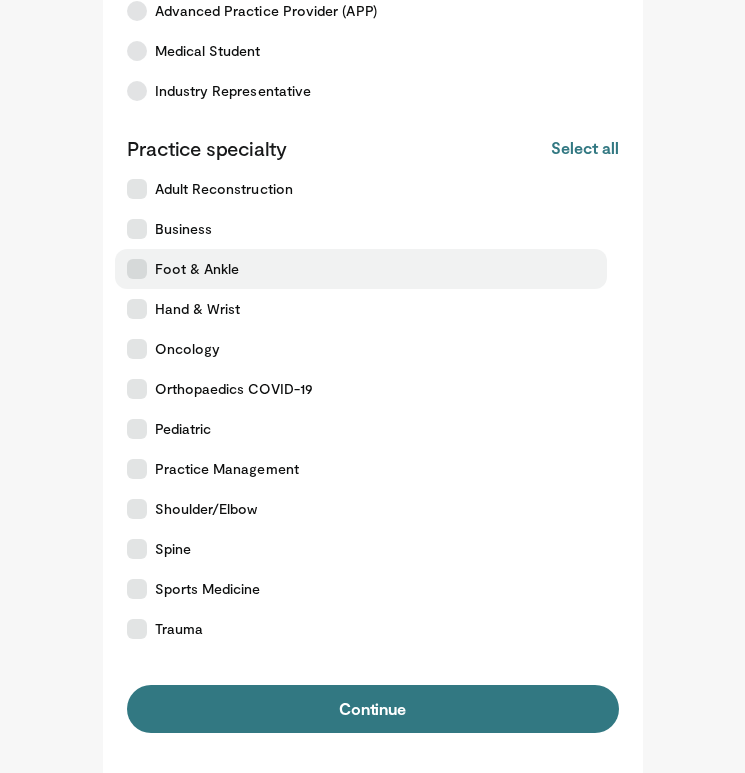 scroll, scrollTop: 195, scrollLeft: 0, axis: vertical 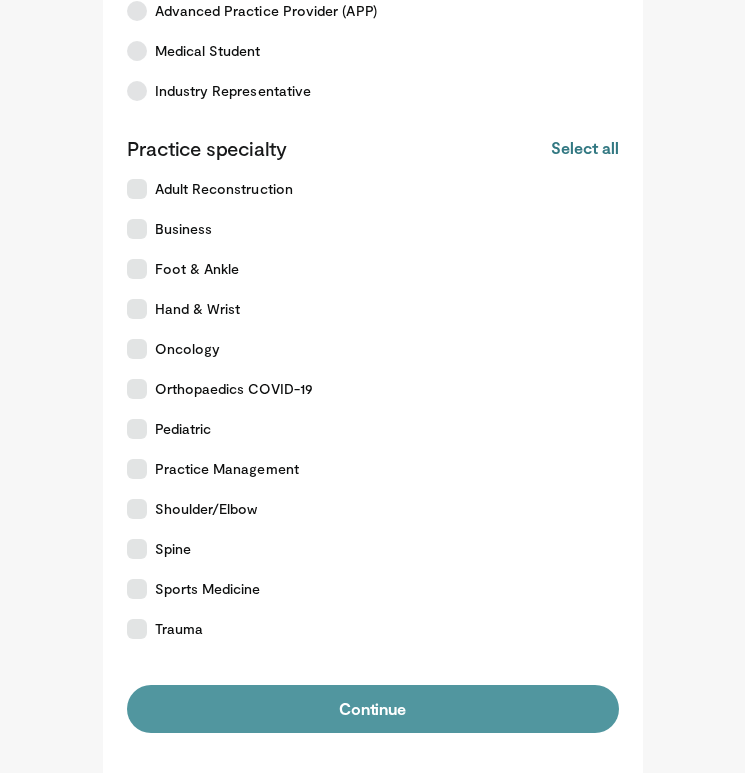 click on "Continue" at bounding box center (373, 709) 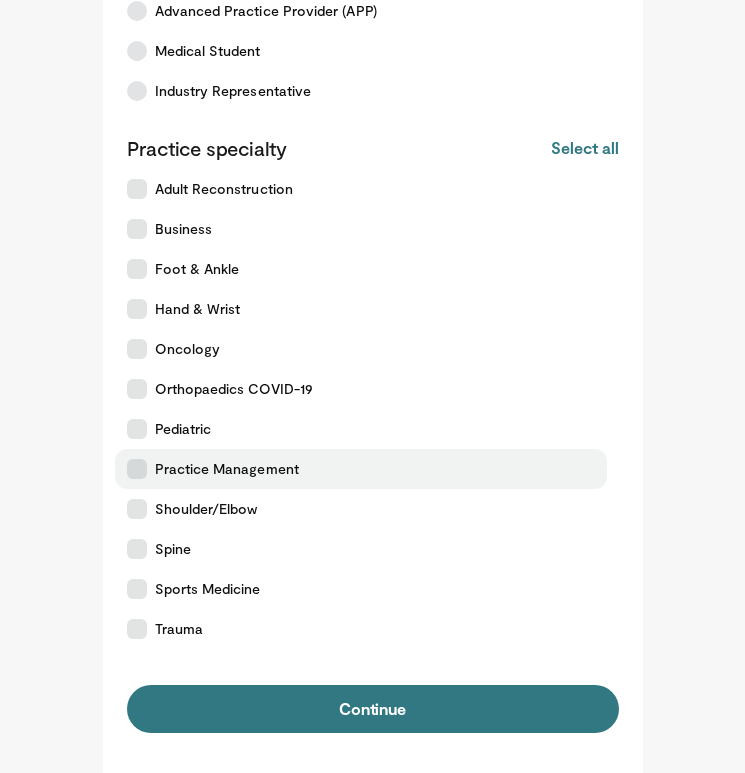 scroll, scrollTop: 195, scrollLeft: 0, axis: vertical 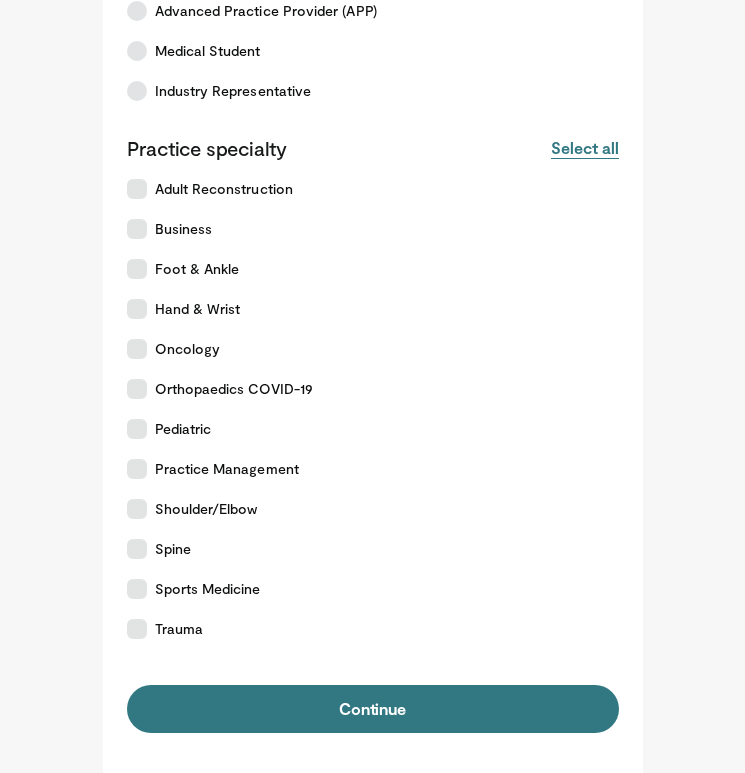 click on "Select all" at bounding box center (584, 148) 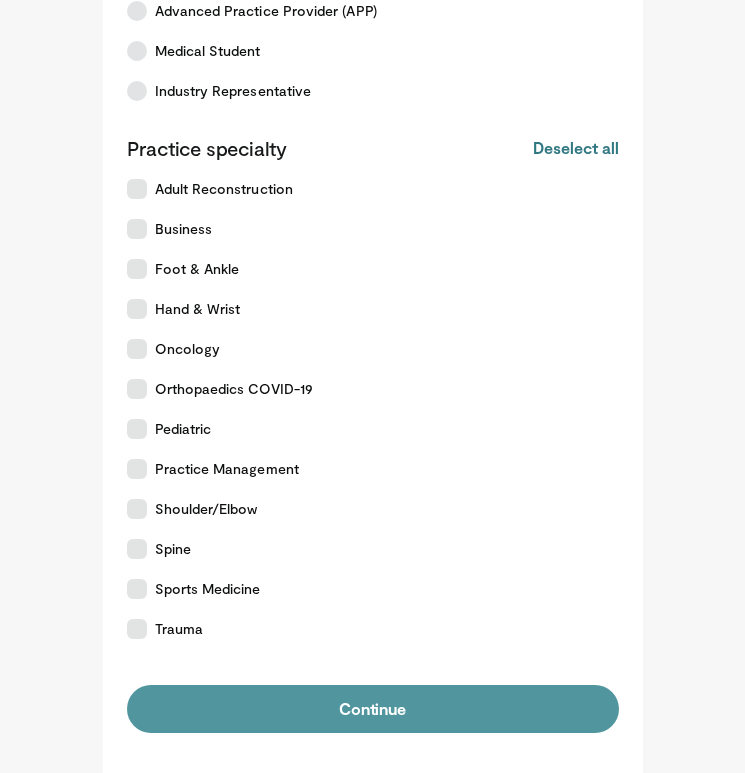 click on "Continue" at bounding box center (373, 709) 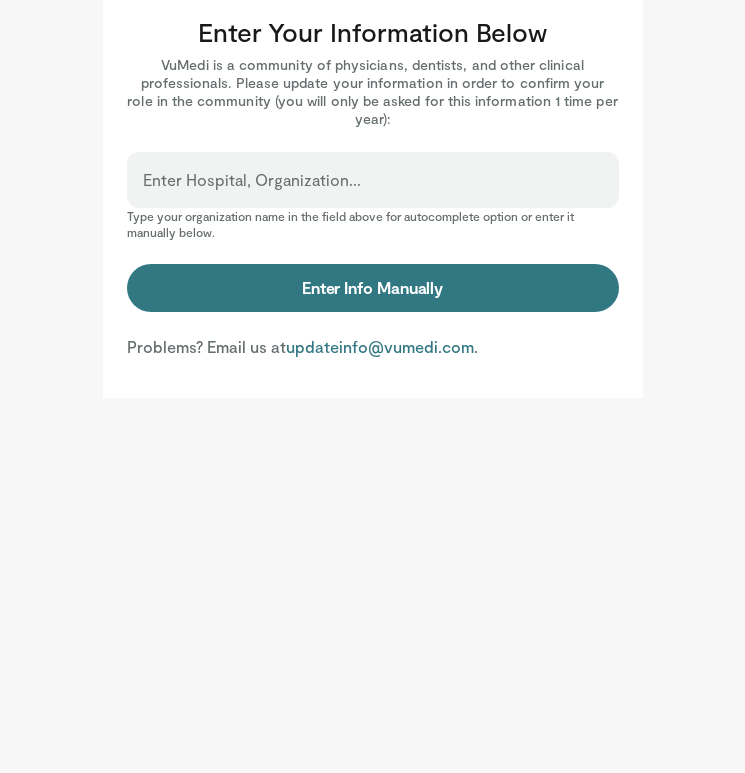 scroll, scrollTop: 0, scrollLeft: 0, axis: both 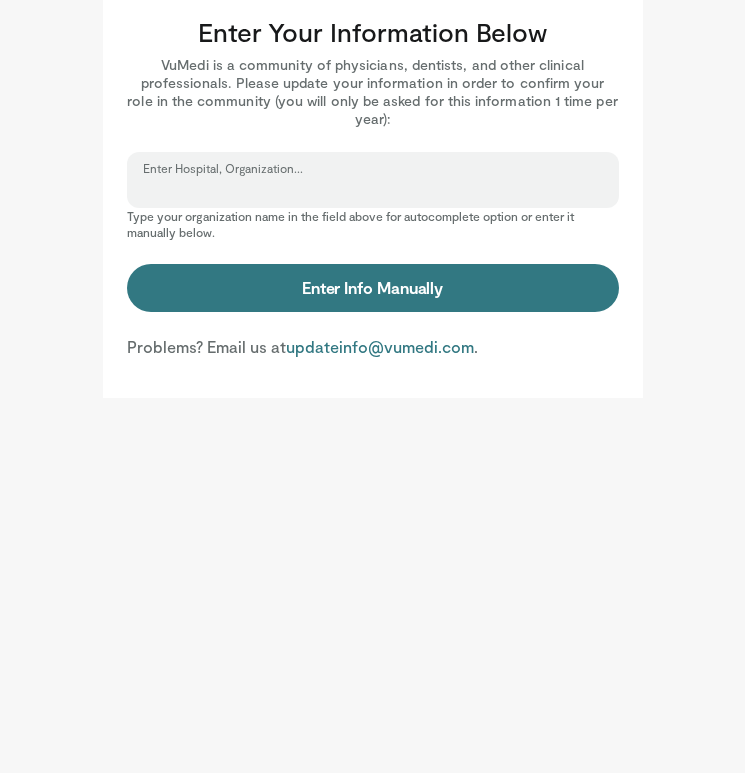 click on "Enter Hospital, Organization..." at bounding box center [373, 189] 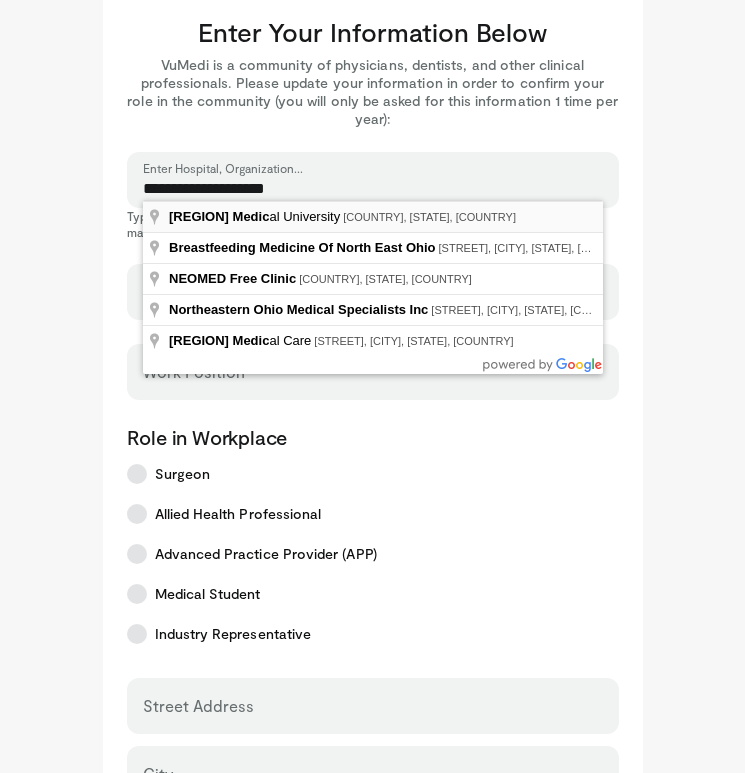 type on "**********" 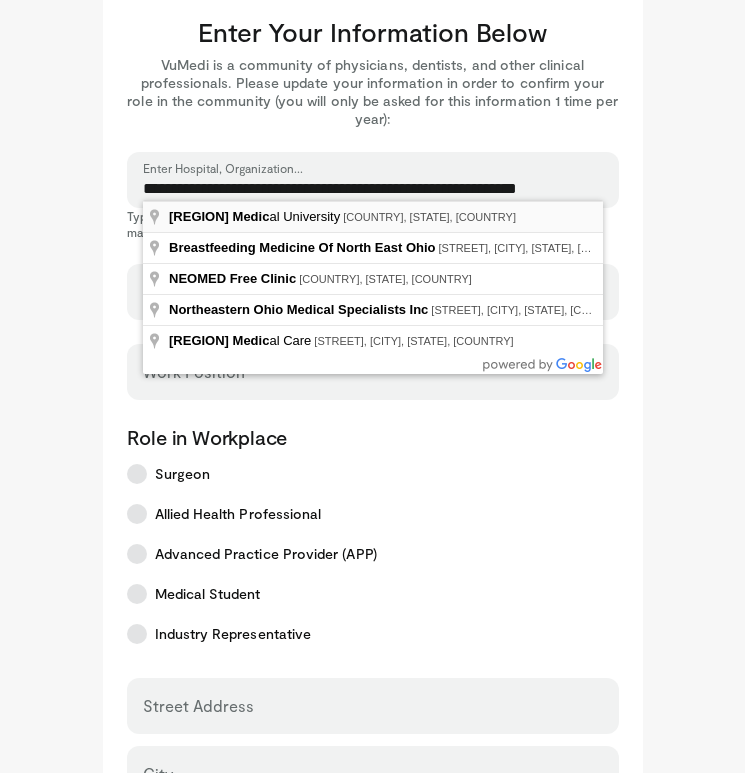 select on "**" 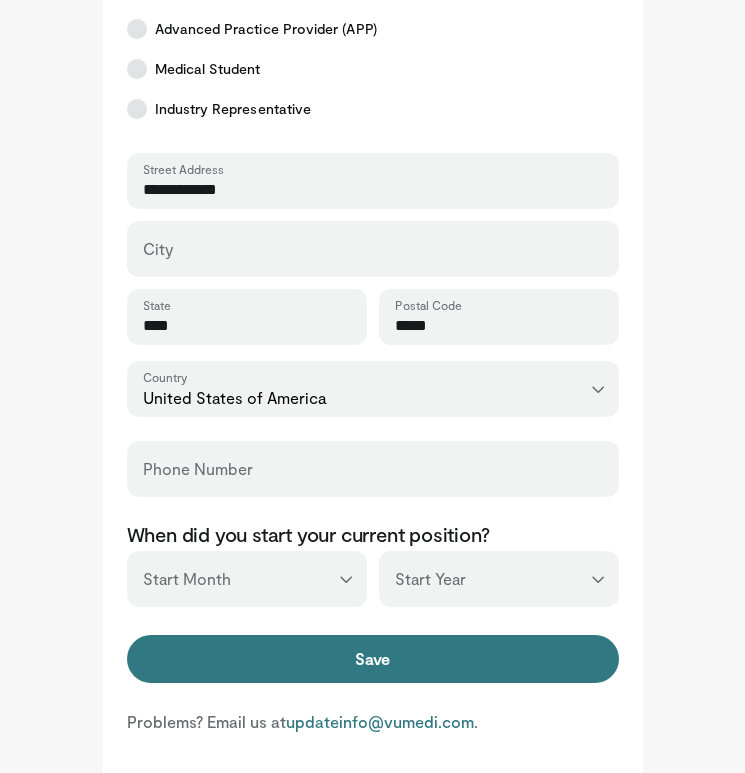 scroll, scrollTop: 525, scrollLeft: 0, axis: vertical 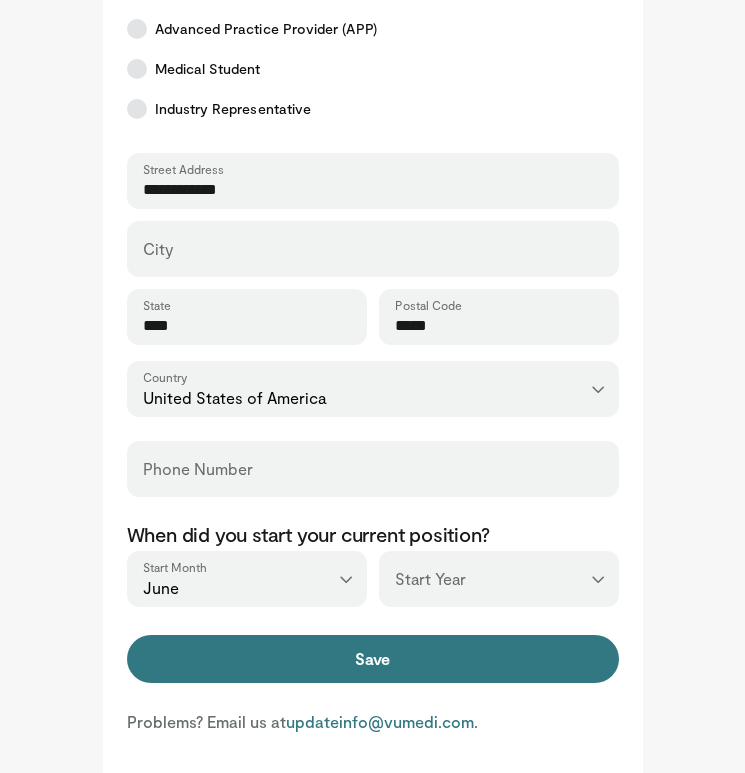 select on "****" 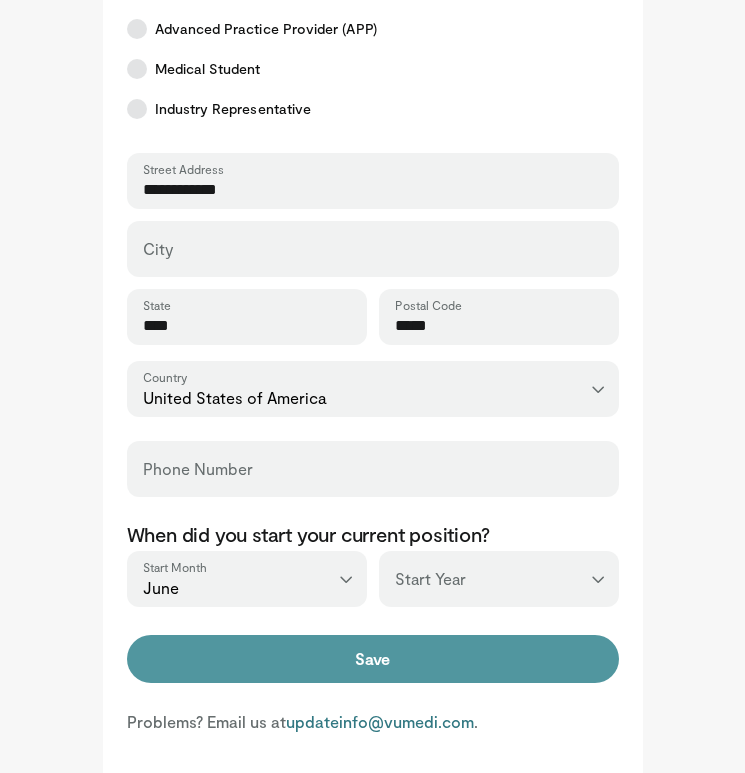 click on "Save" at bounding box center [373, 659] 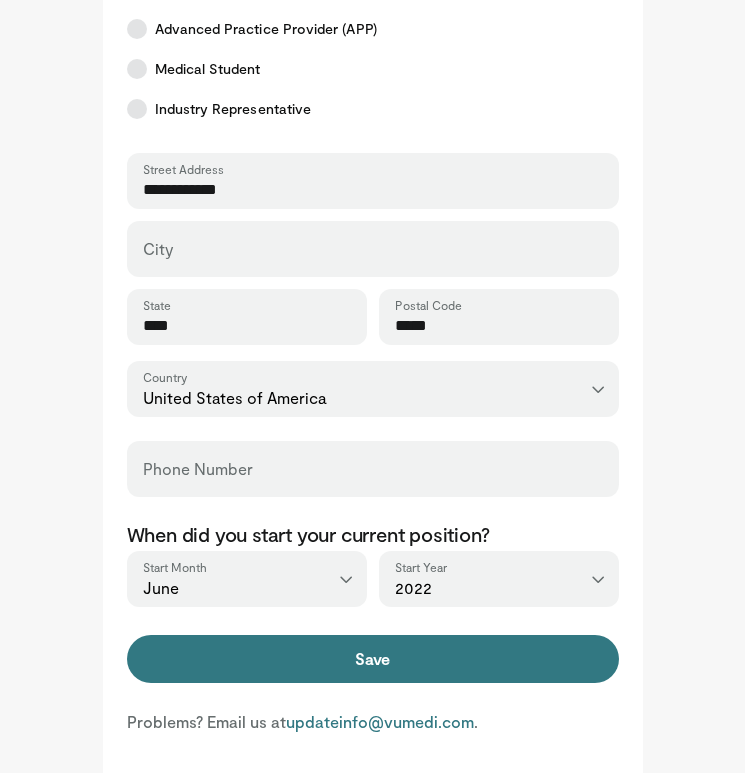scroll, scrollTop: 525, scrollLeft: 0, axis: vertical 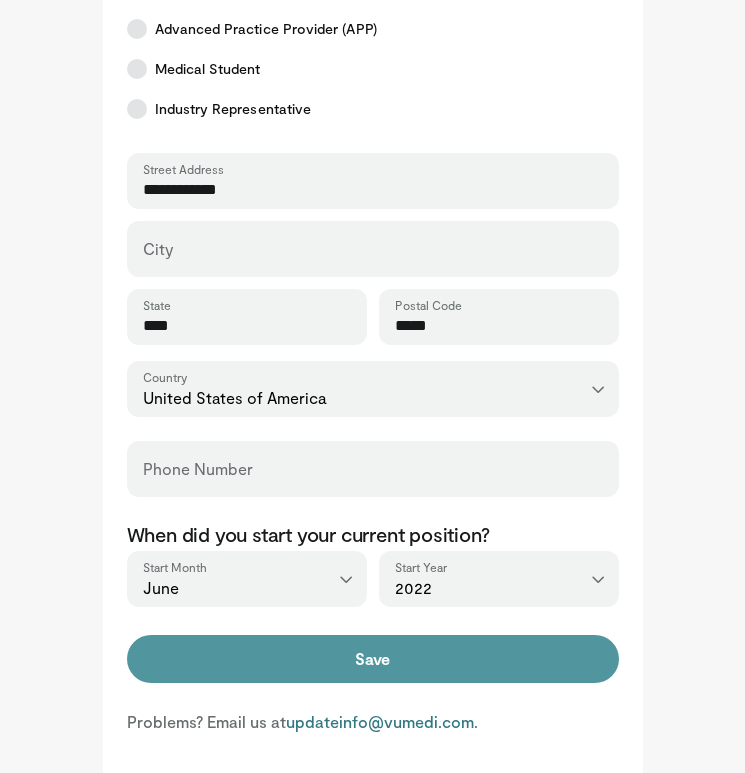 type on "**********" 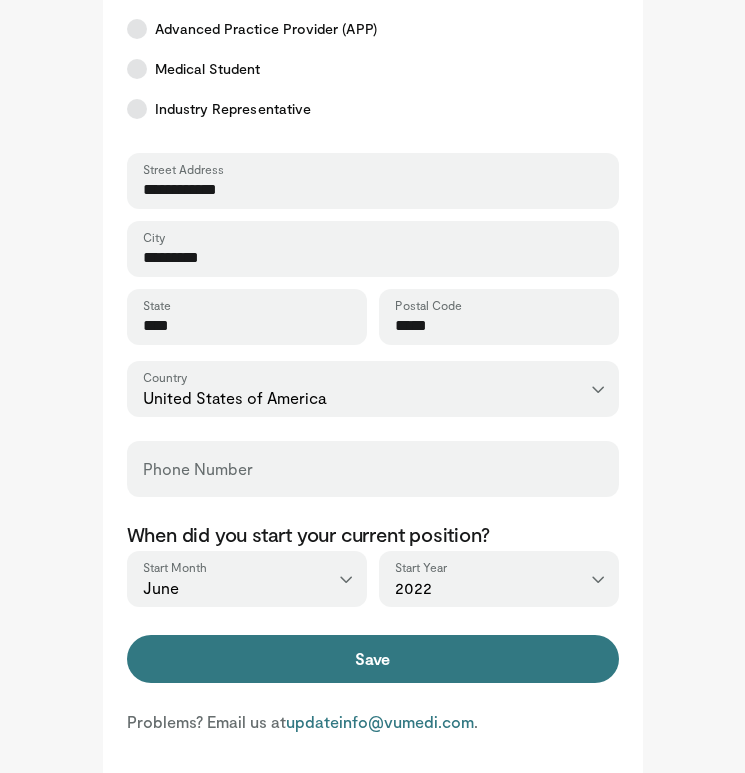 type on "*********" 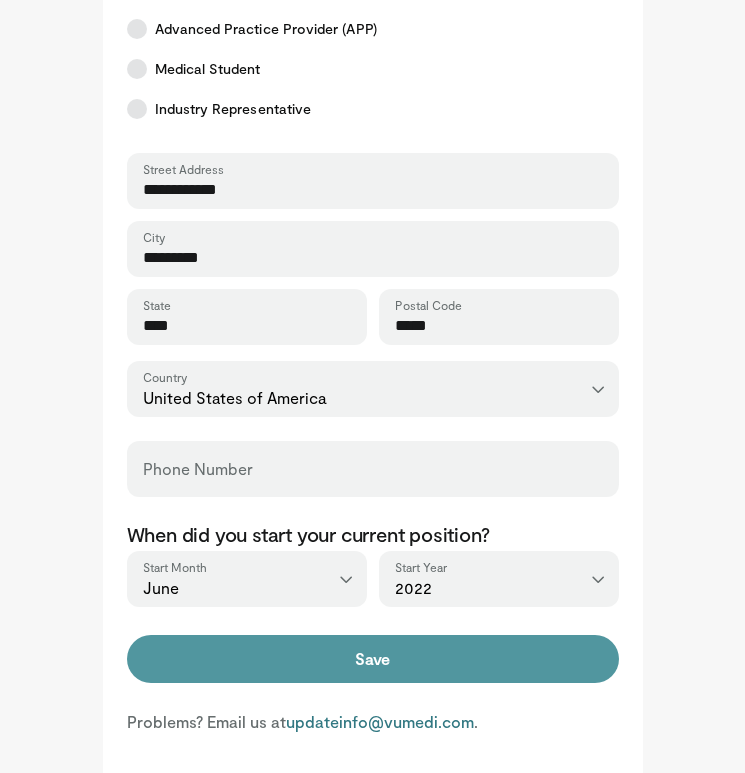 click on "Save" at bounding box center [373, 659] 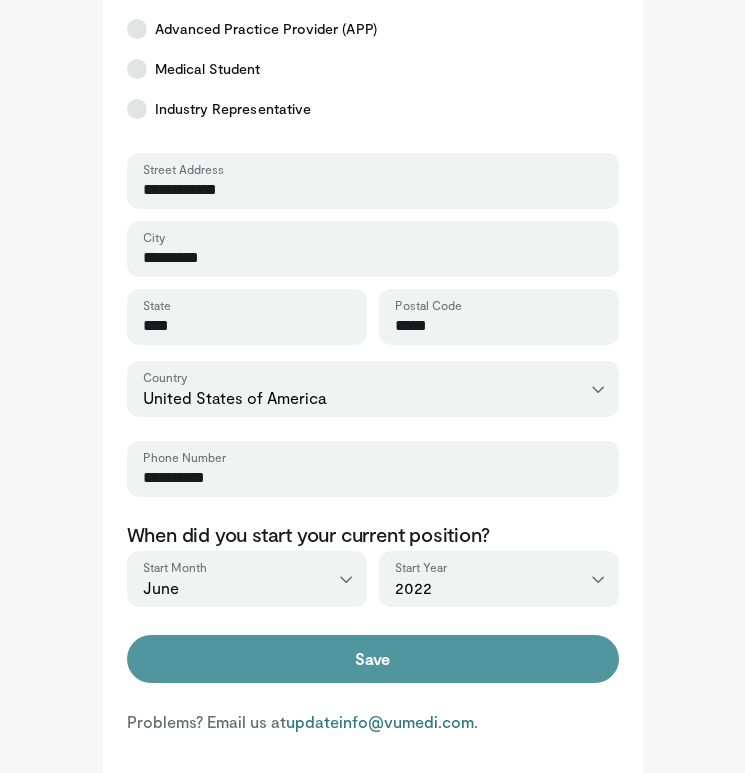 type on "**********" 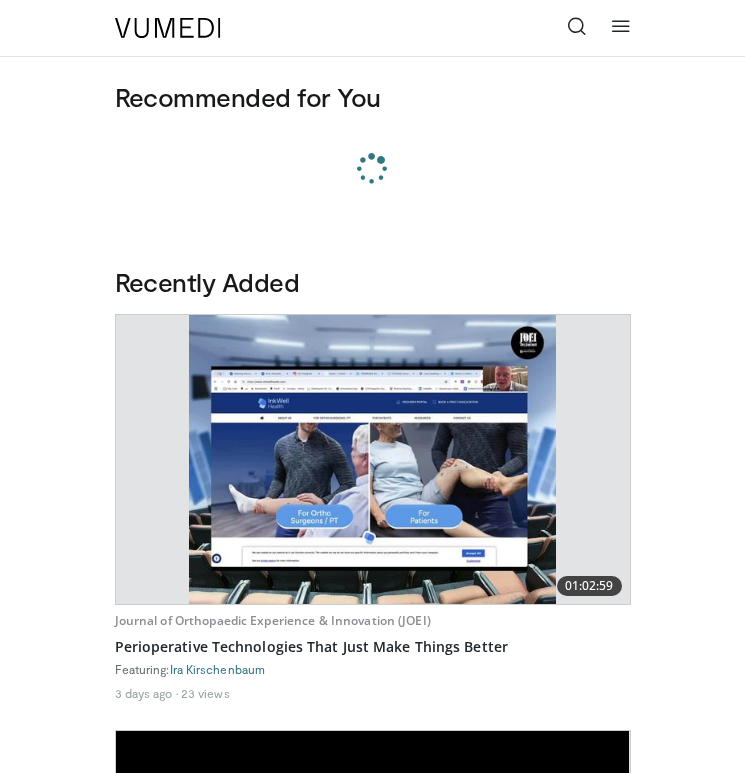 scroll, scrollTop: 0, scrollLeft: 0, axis: both 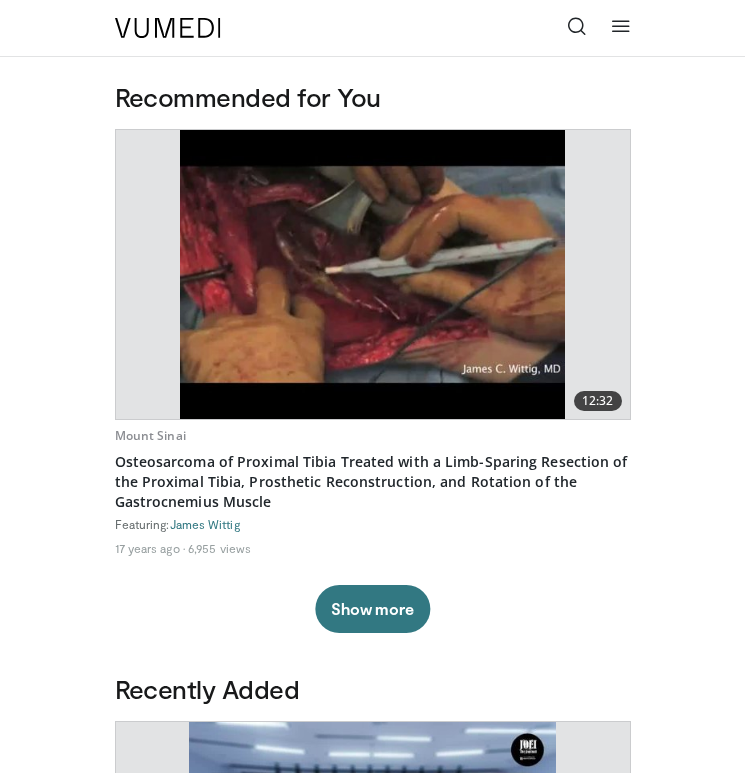 click at bounding box center [577, 26] 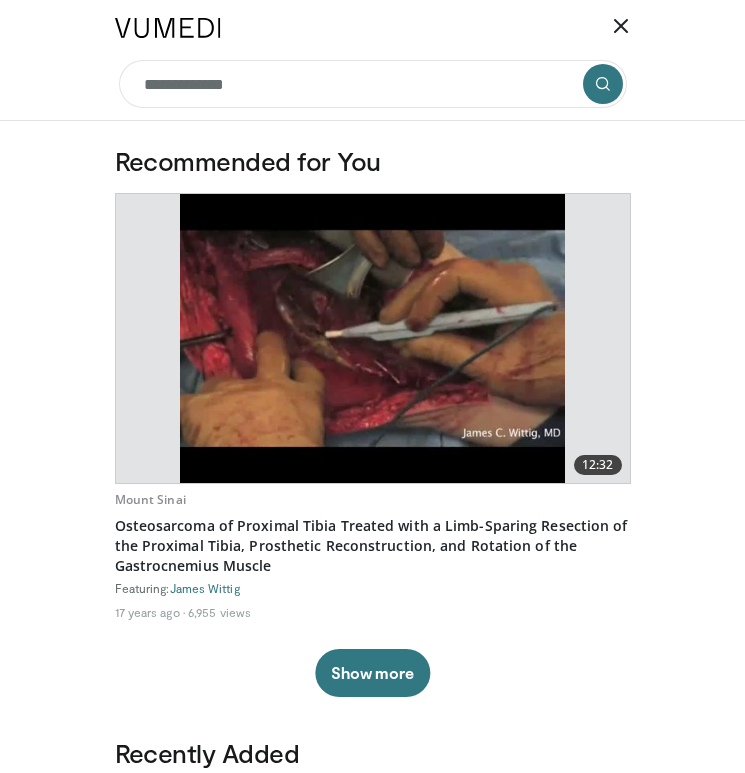 type on "**********" 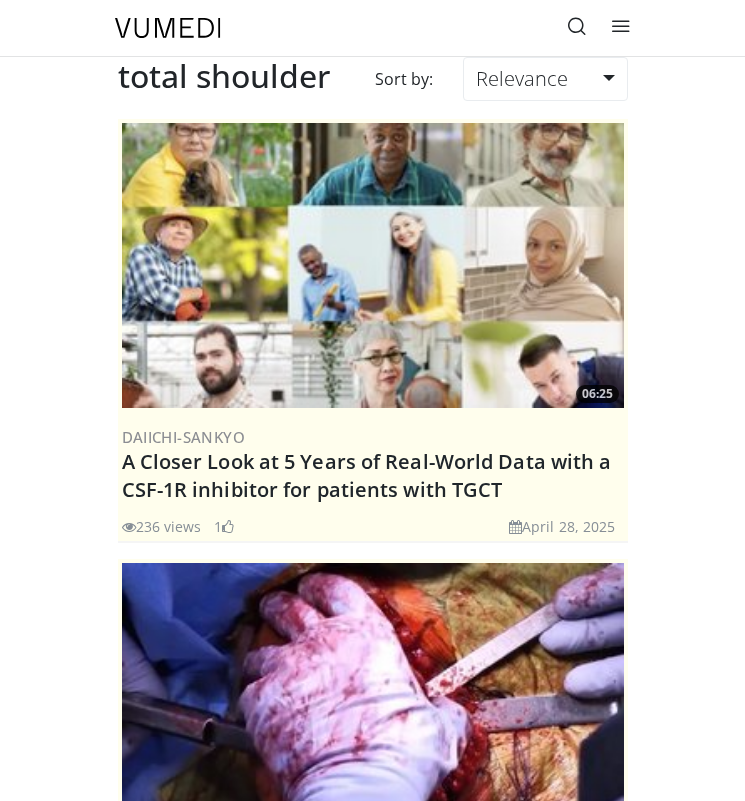 scroll, scrollTop: 0, scrollLeft: 0, axis: both 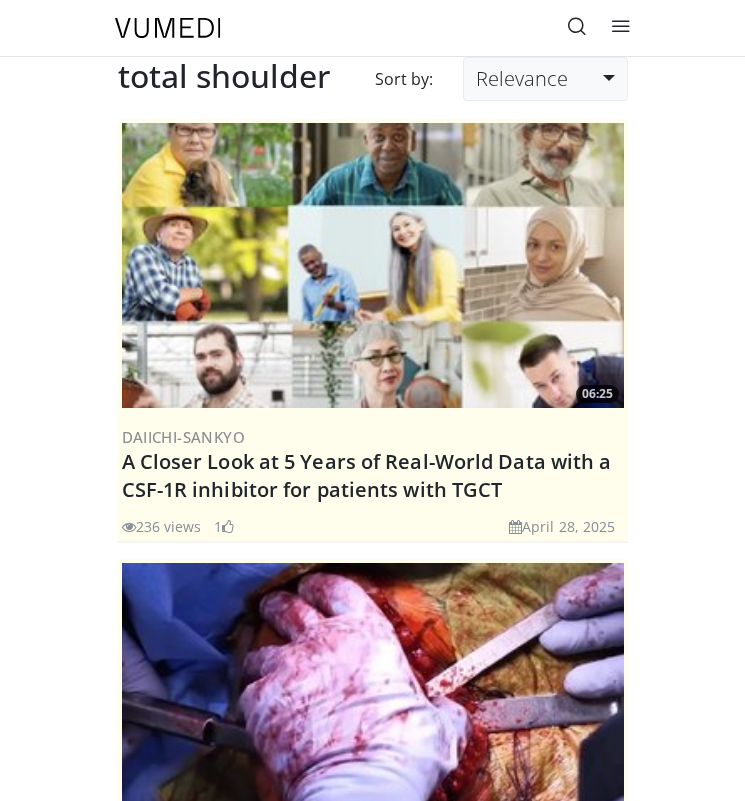 click on "Relevance" at bounding box center [522, 78] 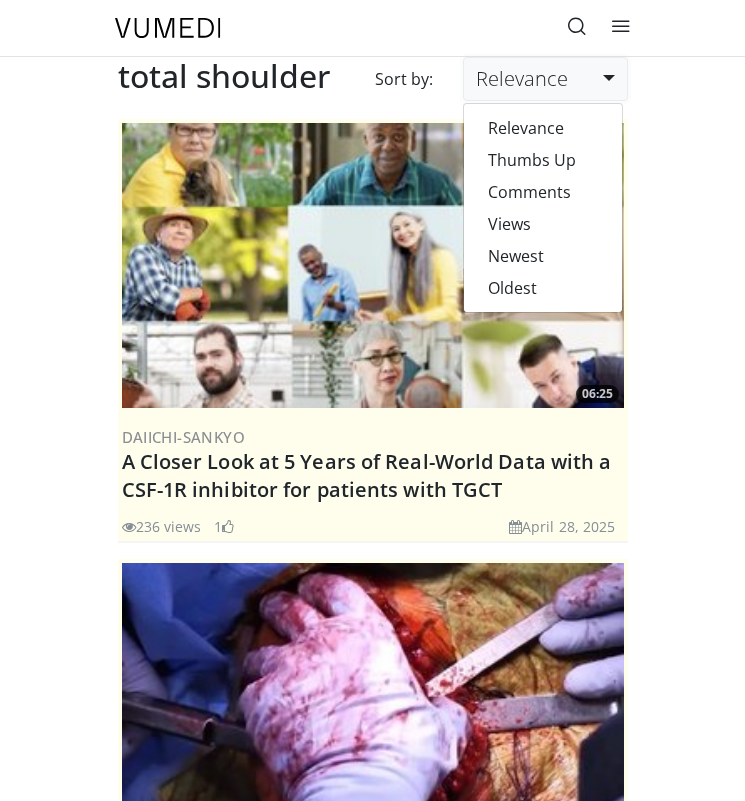 click on "Relevance" at bounding box center (545, 79) 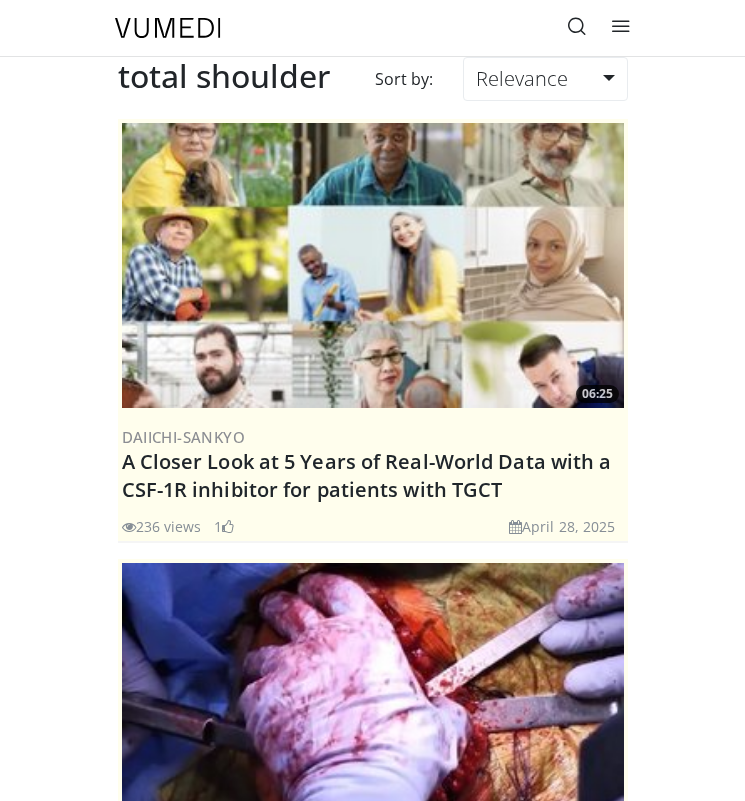 click at bounding box center (577, 26) 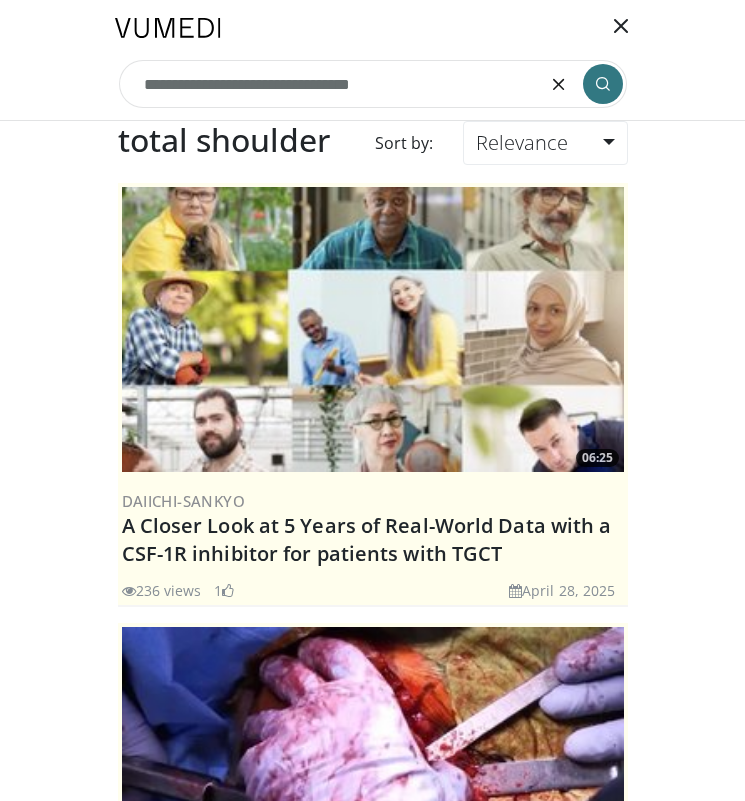 type on "**********" 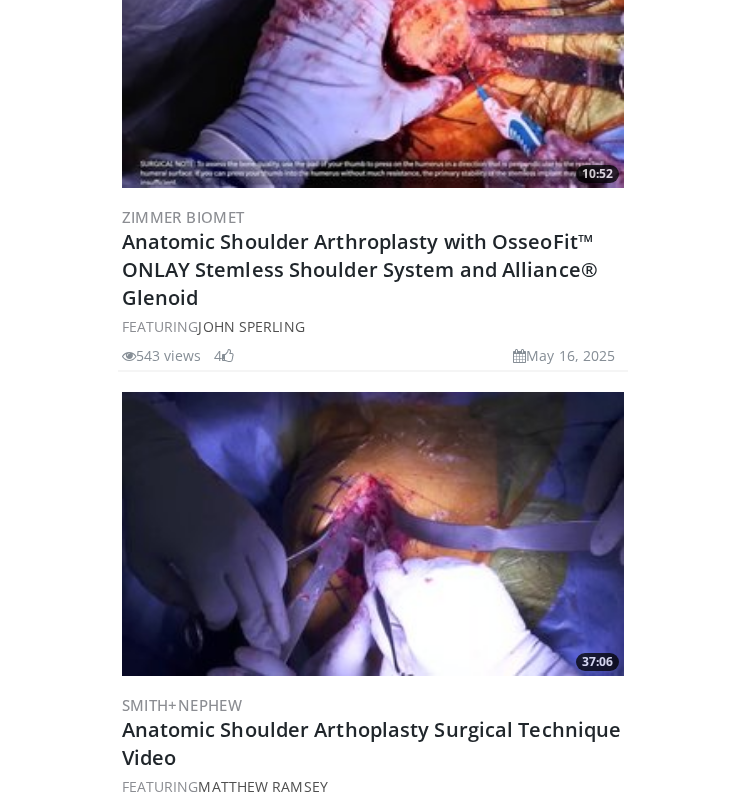 scroll, scrollTop: 1213, scrollLeft: 0, axis: vertical 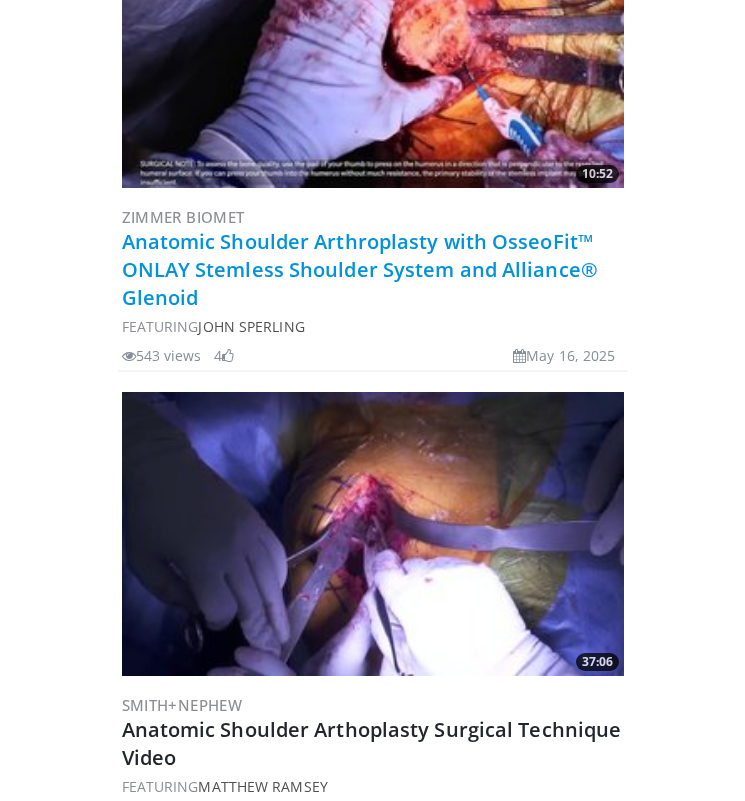 click on "Anatomic Shoulder Arthroplasty with OsseoFit™ ONLAY Stemless Shoulder System and Alliance® Glenoid" at bounding box center [360, 269] 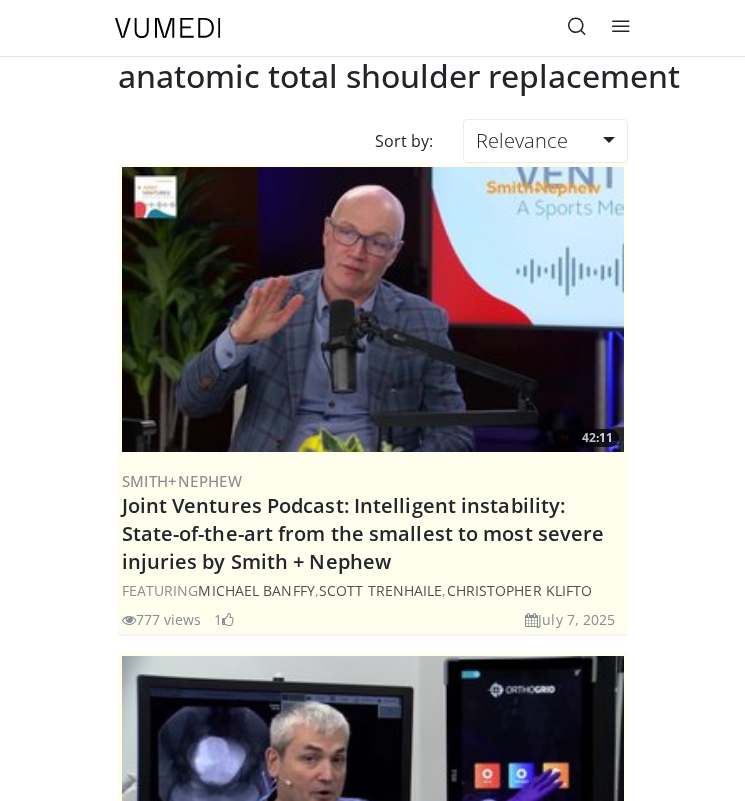 scroll, scrollTop: 0, scrollLeft: 0, axis: both 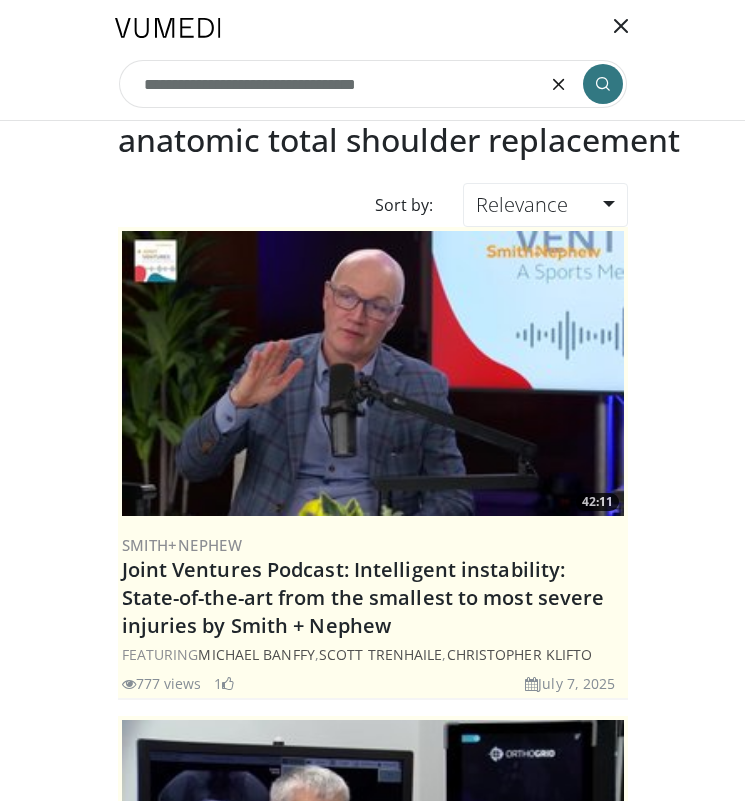 drag, startPoint x: 213, startPoint y: 81, endPoint x: 136, endPoint y: 84, distance: 77.05842 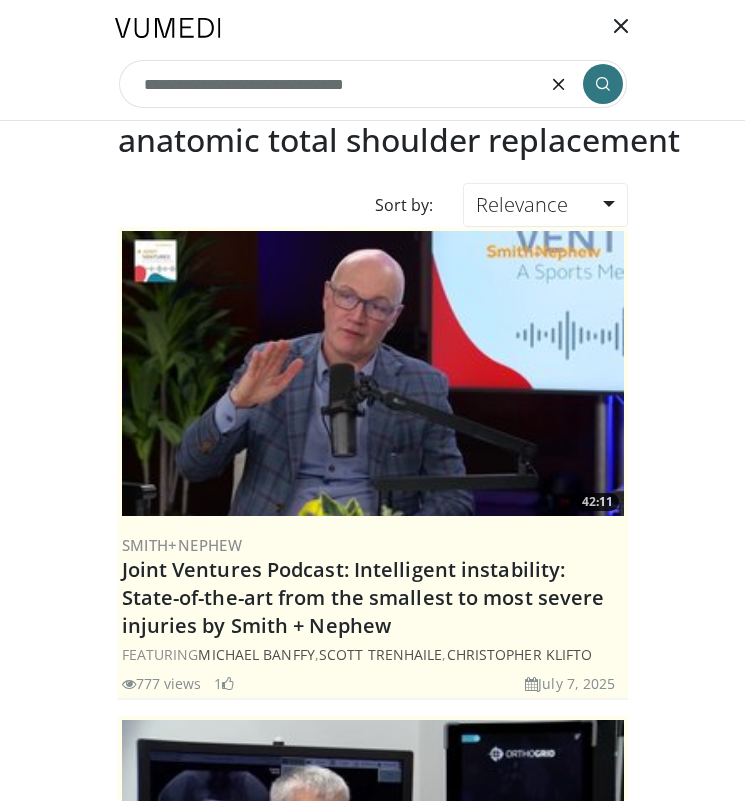 type on "**********" 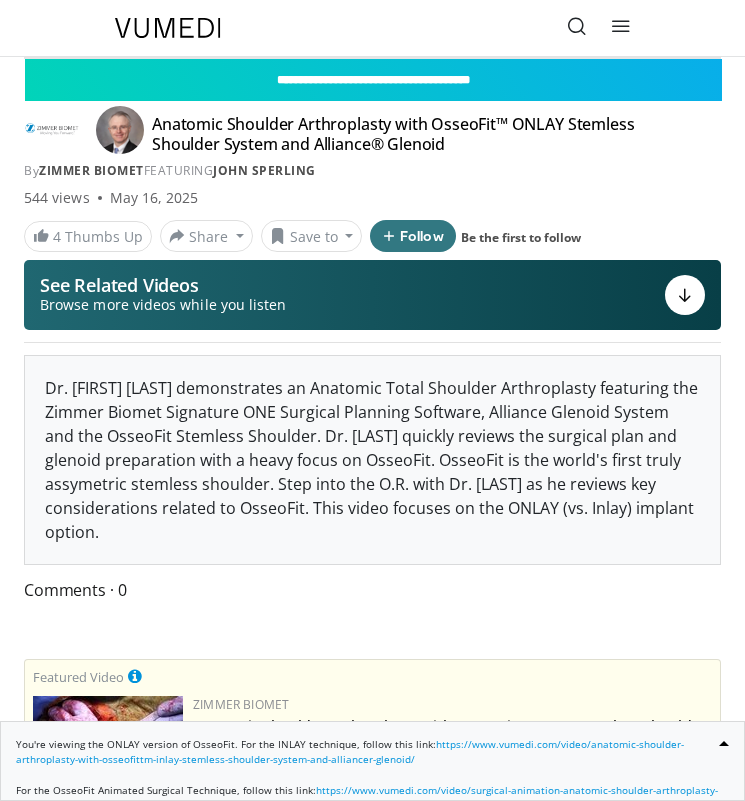 scroll, scrollTop: 0, scrollLeft: 0, axis: both 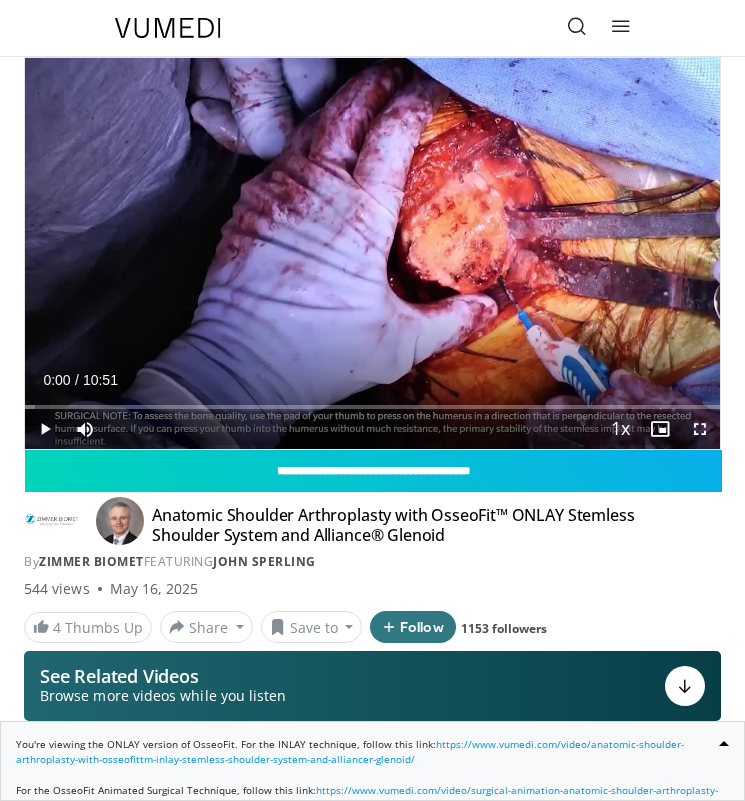click at bounding box center (45, 429) 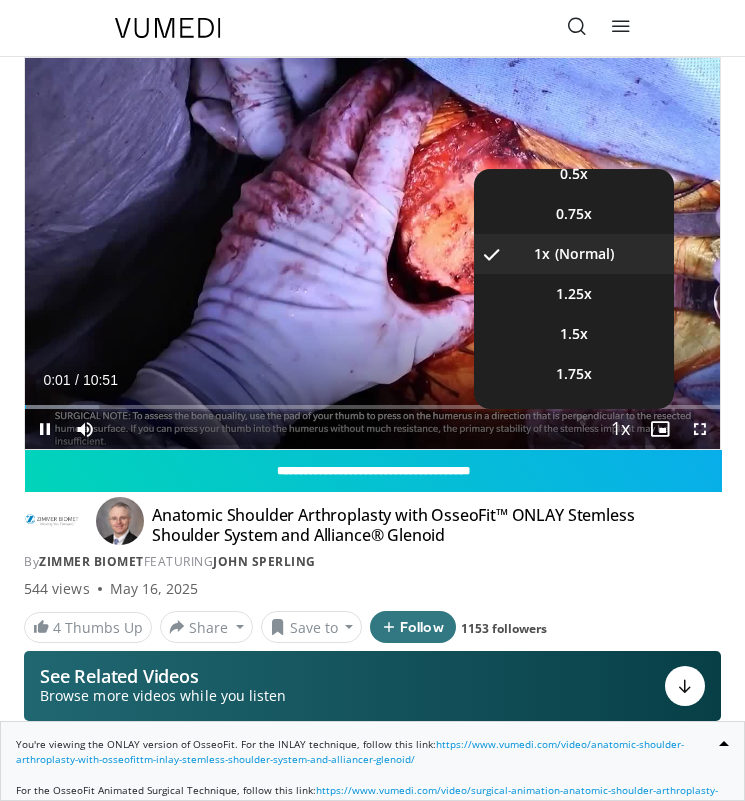 scroll, scrollTop: 75, scrollLeft: 0, axis: vertical 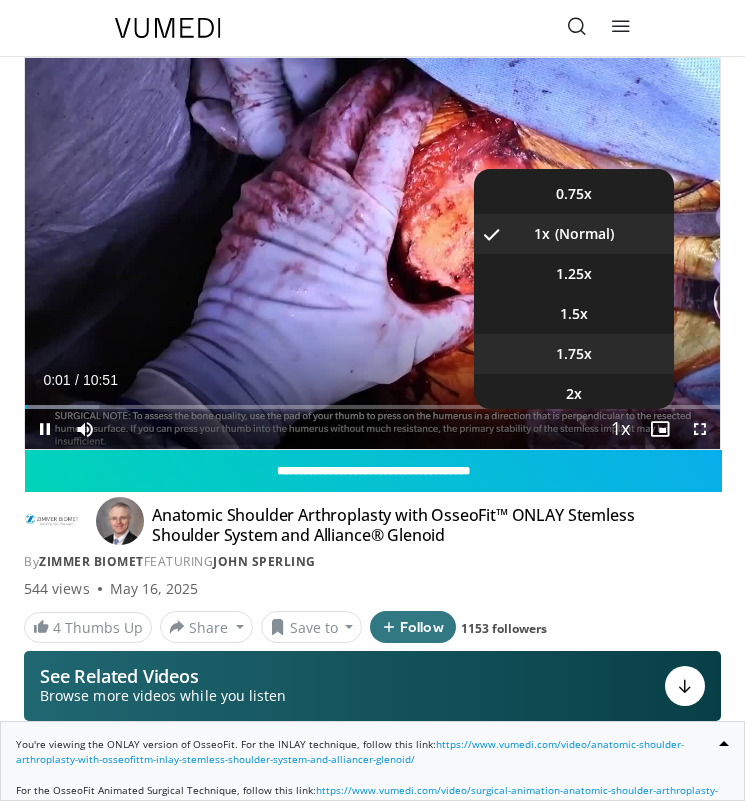 click on "1.75x" at bounding box center [574, 354] 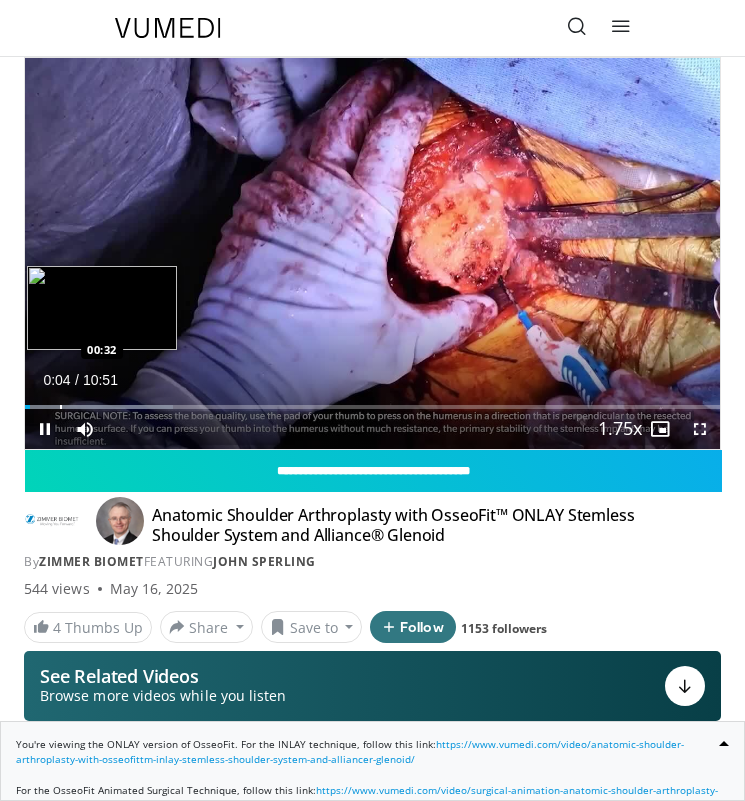 click on "Loaded :  21.33% 00:04 00:32" at bounding box center [372, 399] 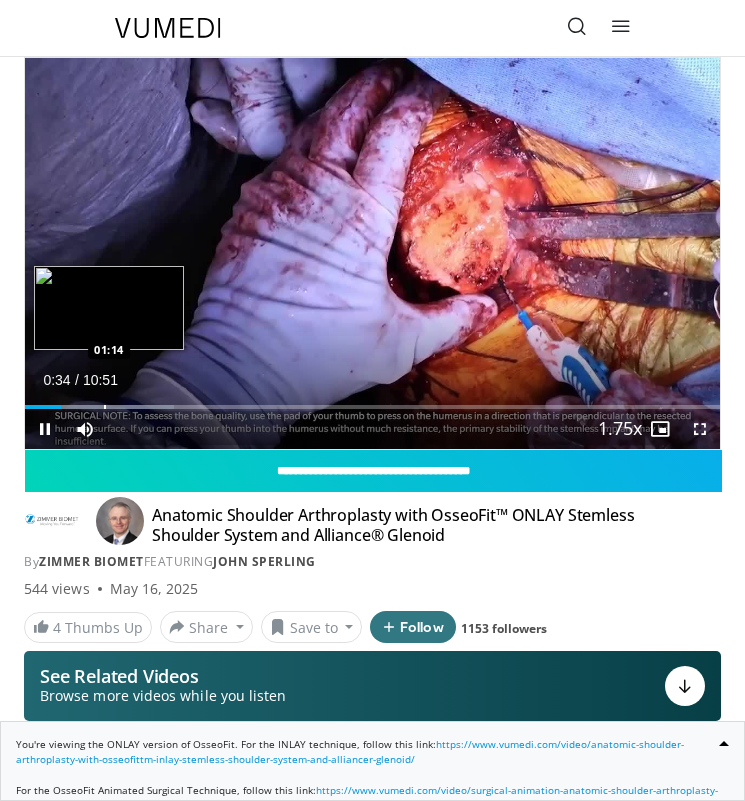 click on "Loaded :  21.49% 00:34 01:14" at bounding box center (372, 399) 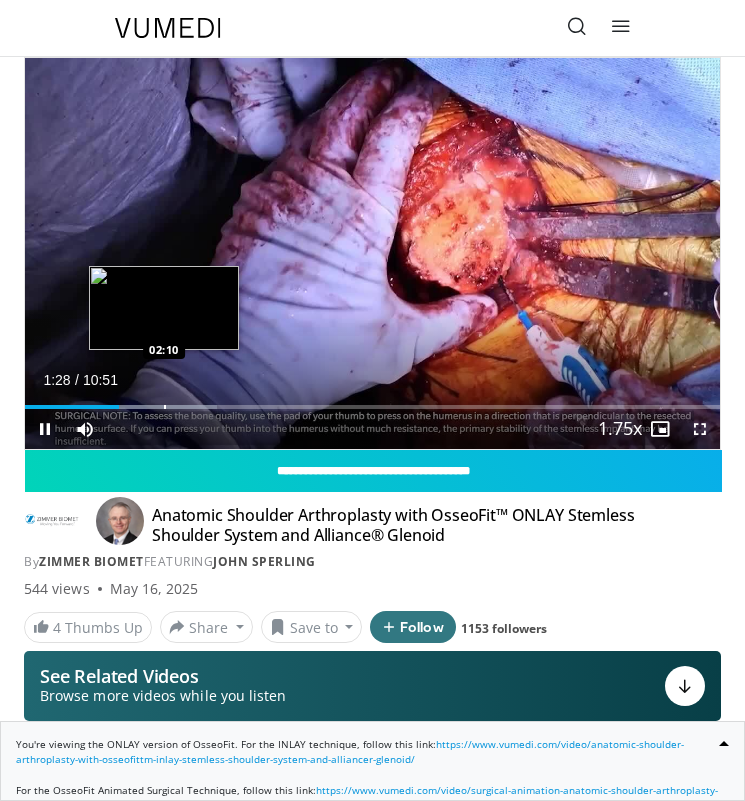 click on "Loaded :  27.64% 01:28 02:10" at bounding box center (372, 399) 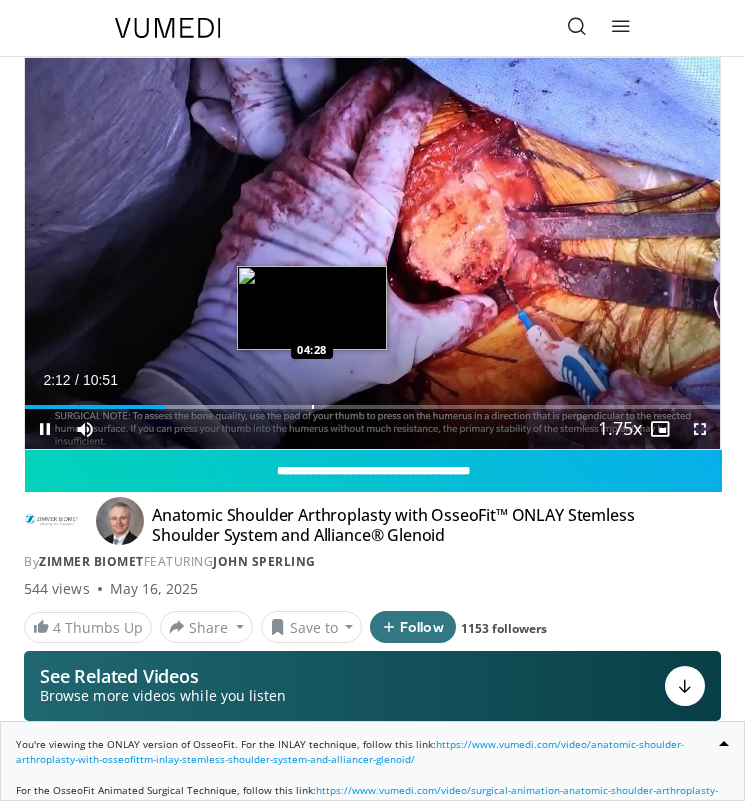 click on "Loaded :  33.78% 02:12 04:28" at bounding box center [372, 399] 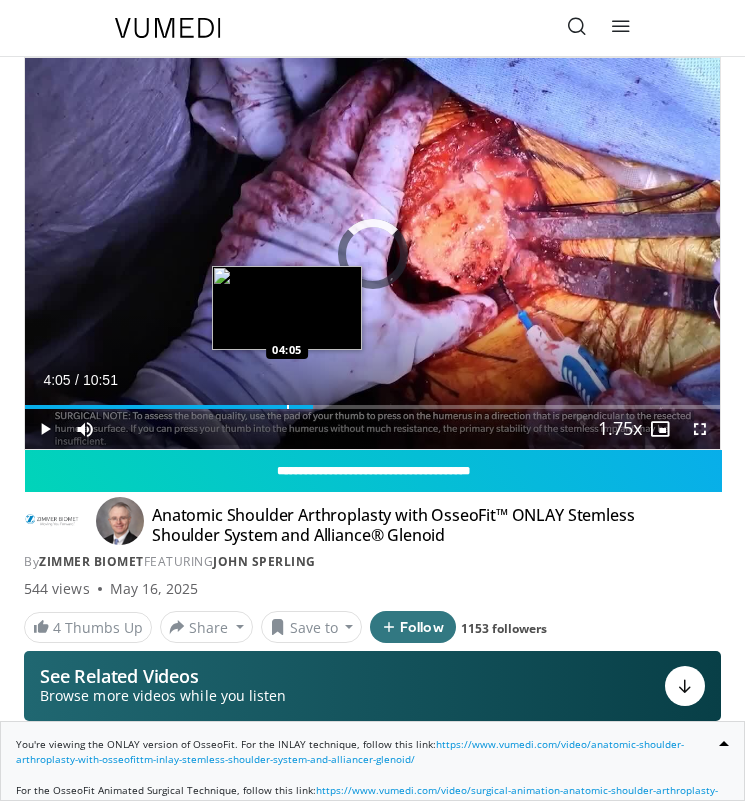 click on "Loaded :  41.46% 04:29 04:05" at bounding box center (372, 399) 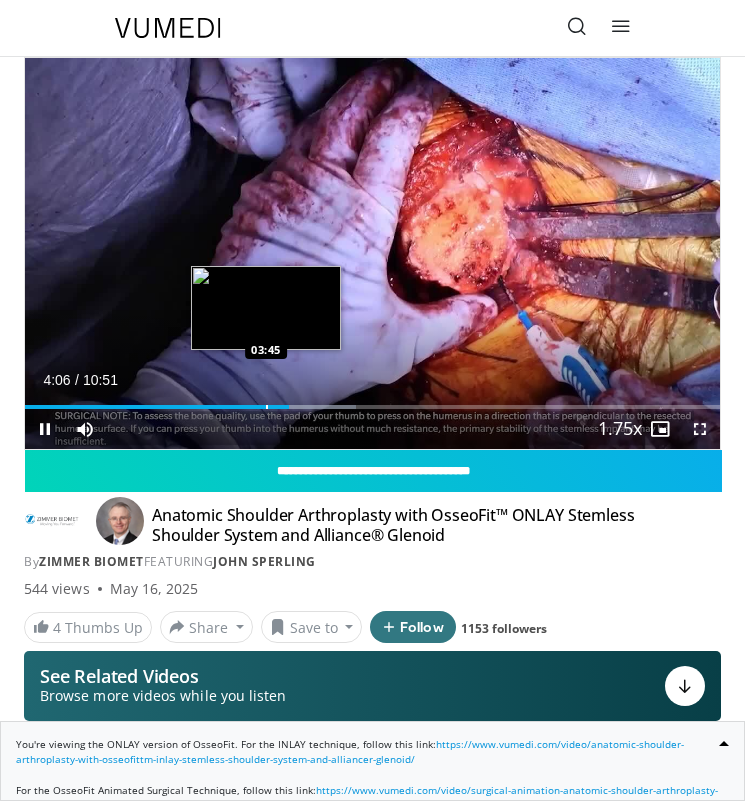 click on "Loaded :  47.60% 04:07 03:45" at bounding box center (372, 399) 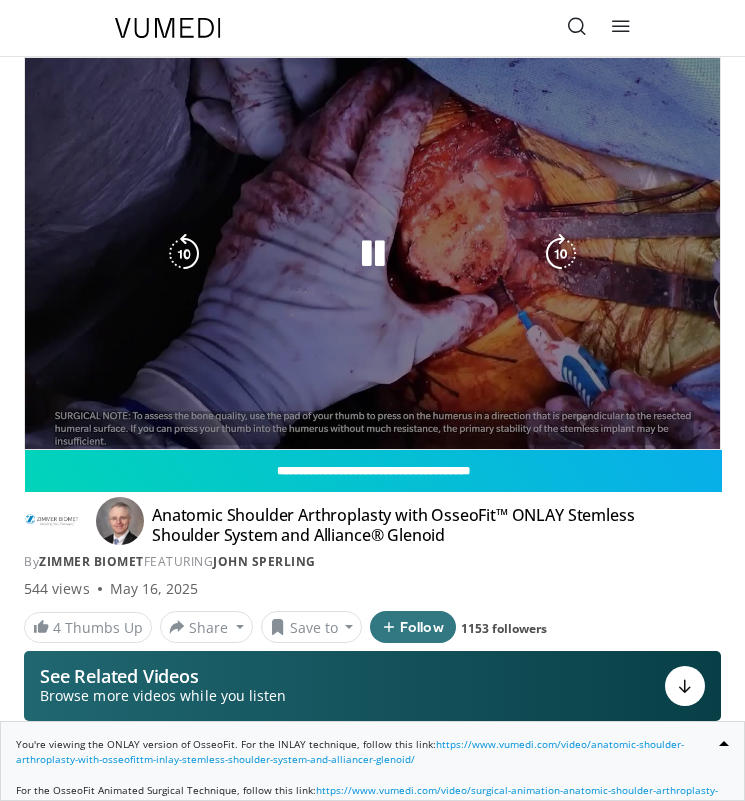click on "**********" at bounding box center (372, 253) 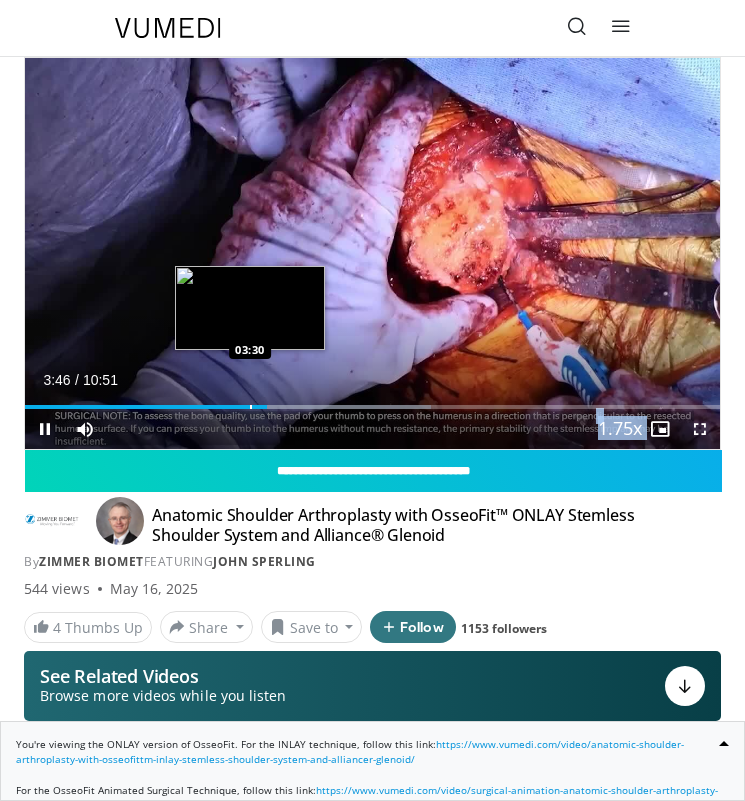 click at bounding box center [251, 407] 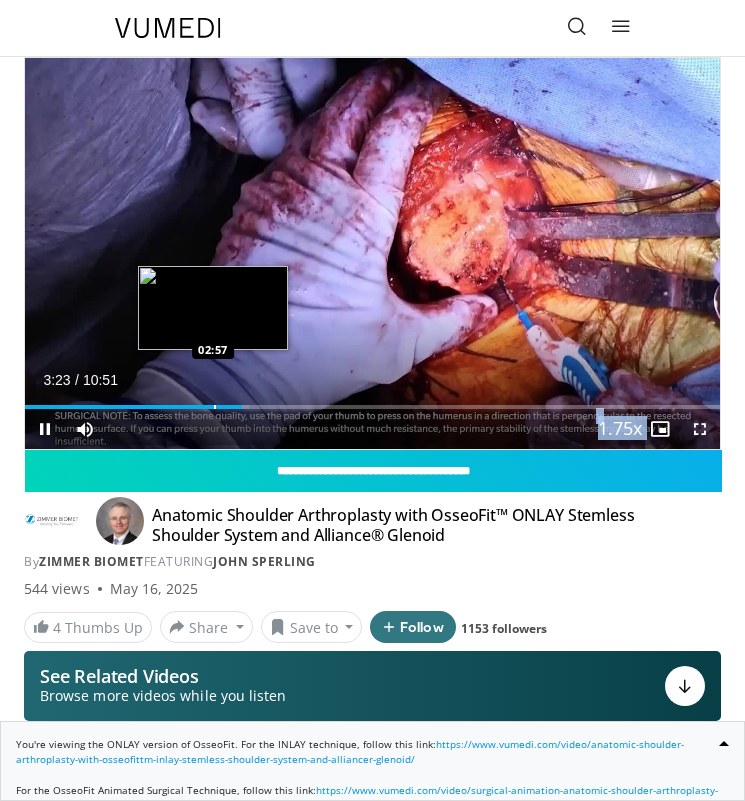 click on "Loaded :  32.24% 03:23 02:57" at bounding box center (372, 399) 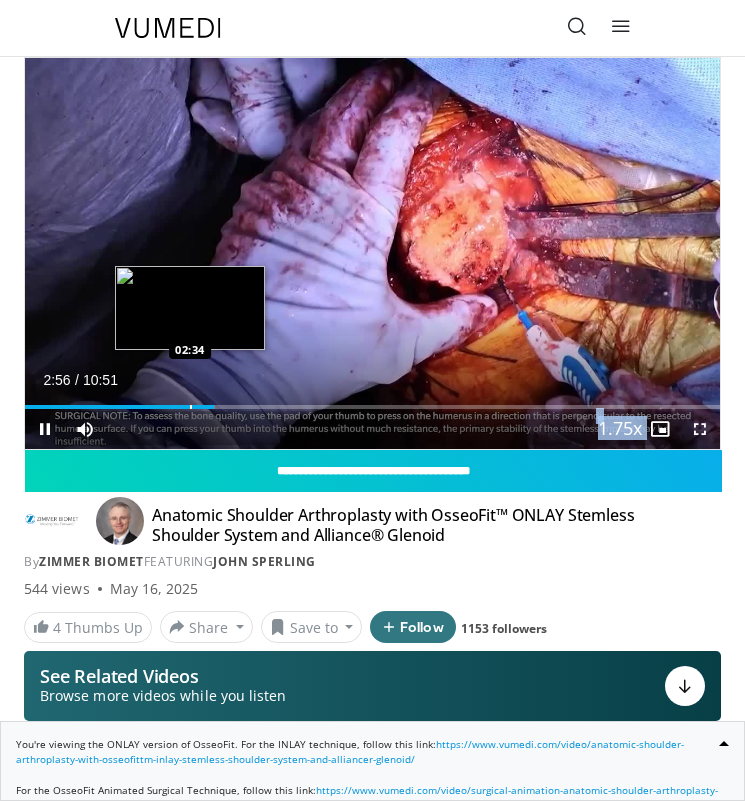 click on "Loaded :  27.40% 02:57 02:34" at bounding box center (372, 399) 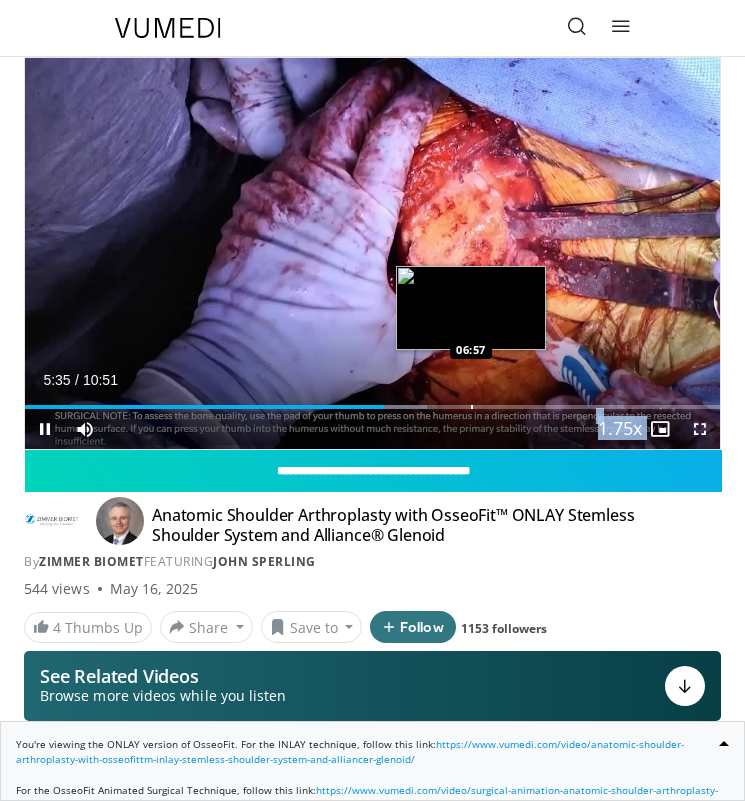 click at bounding box center [472, 407] 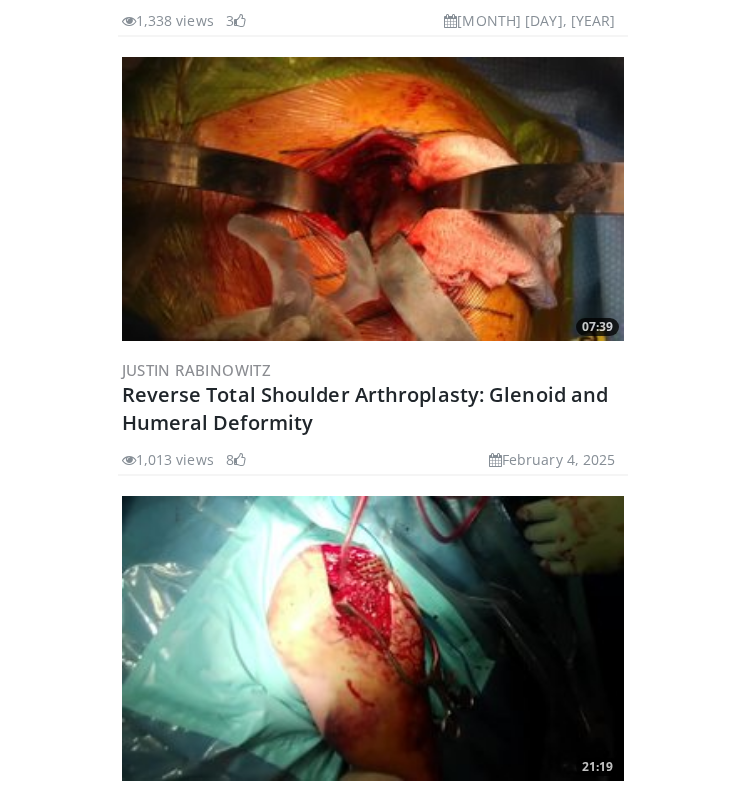 scroll, scrollTop: 2421, scrollLeft: 0, axis: vertical 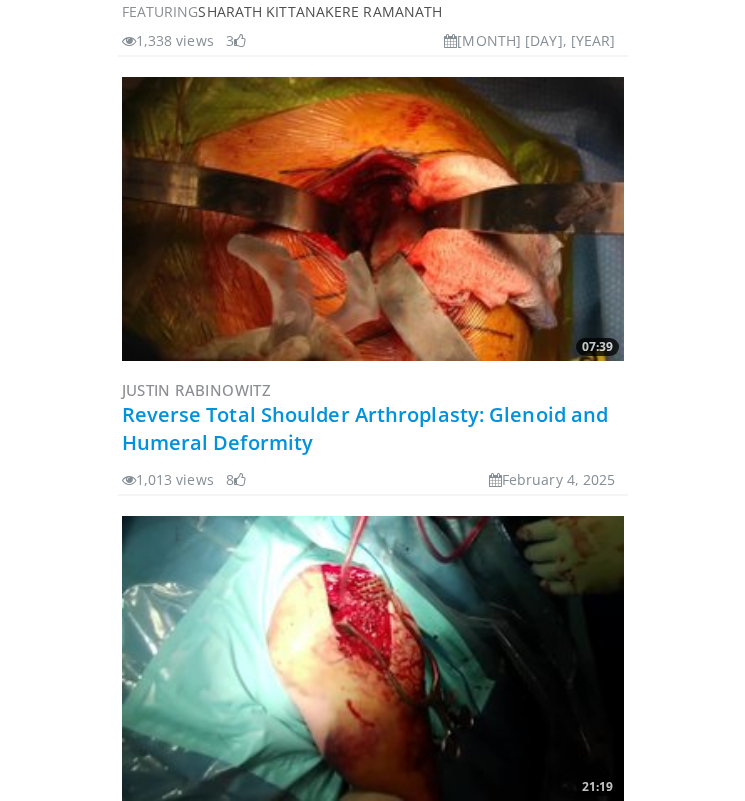 click on "Reverse Total Shoulder Arthroplasty: Glenoid and Humeral Deformity" at bounding box center (365, 428) 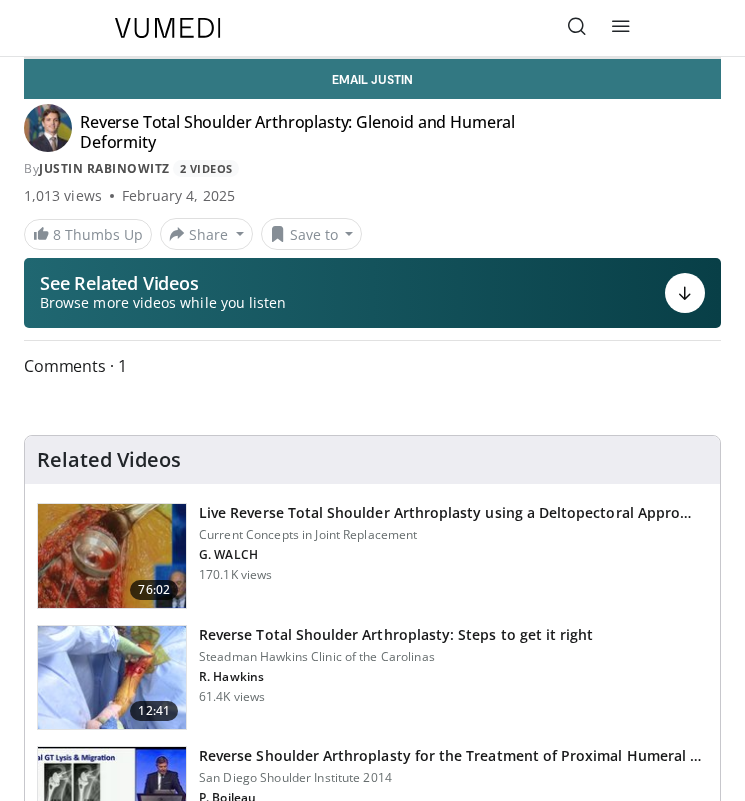 scroll, scrollTop: 0, scrollLeft: 0, axis: both 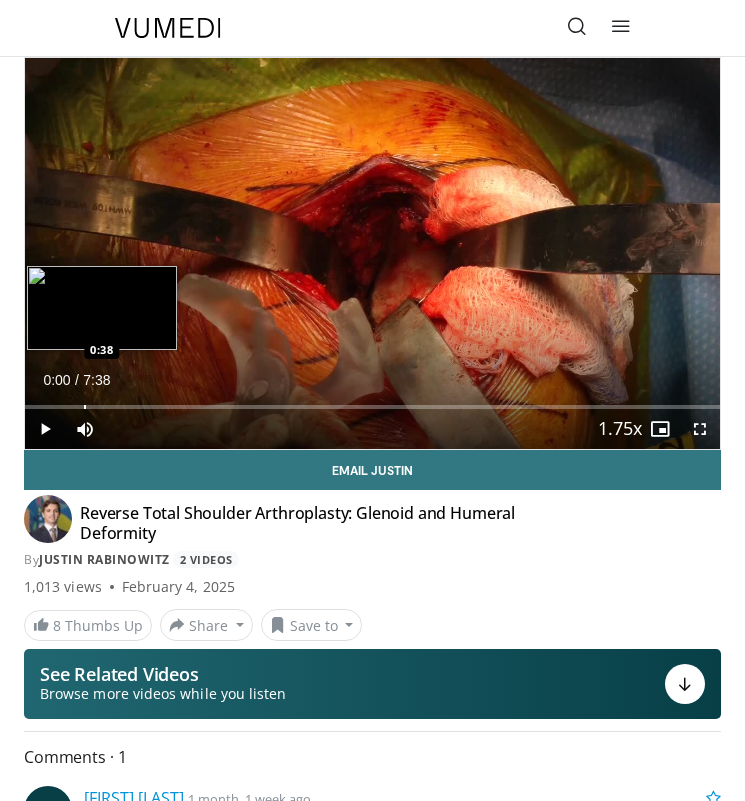 click on "Loaded :  0.00% 0:00 0:38" at bounding box center [372, 399] 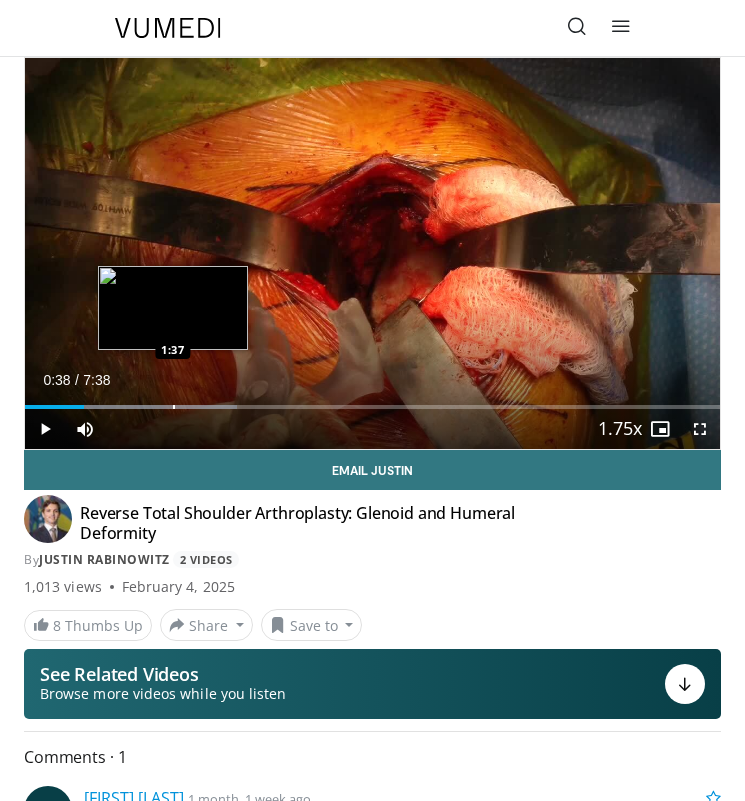 click on "Loaded :  30.51% 0:38 1:37" at bounding box center (372, 399) 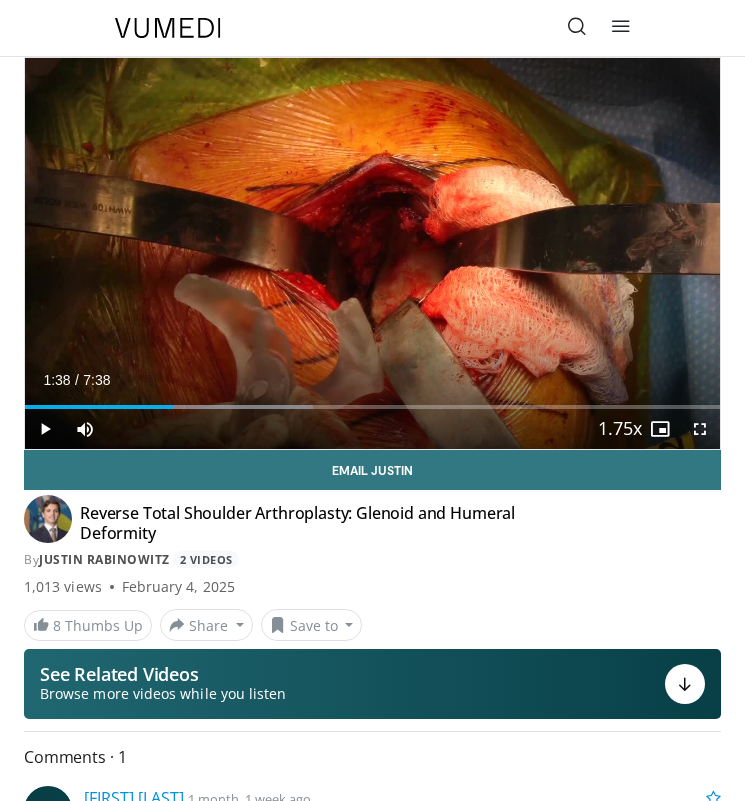 click on "Loaded :  41.41% 1:38 2:02" at bounding box center [372, 399] 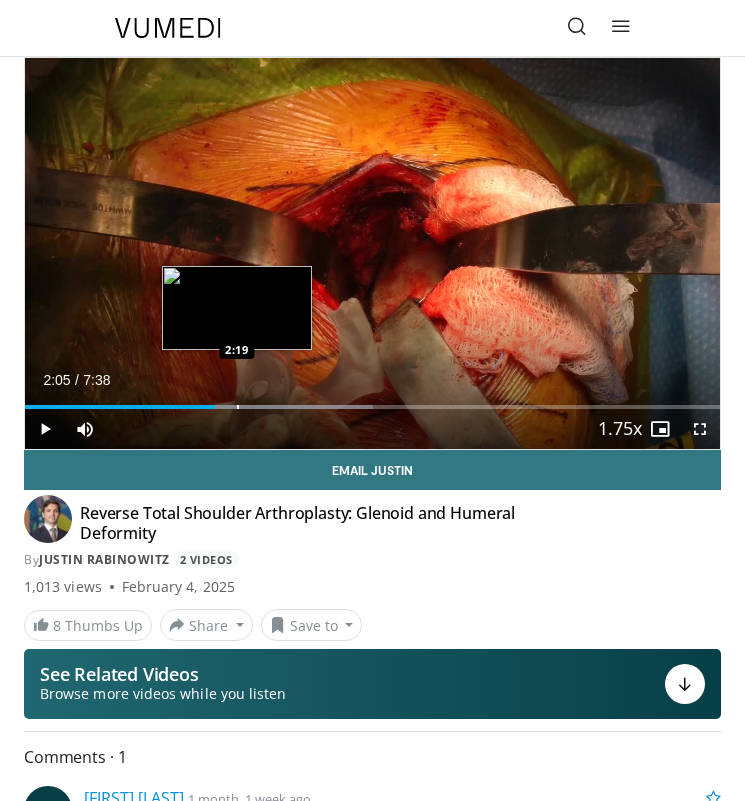 click on "Loaded :  50.13% 2:05 2:19" at bounding box center (372, 399) 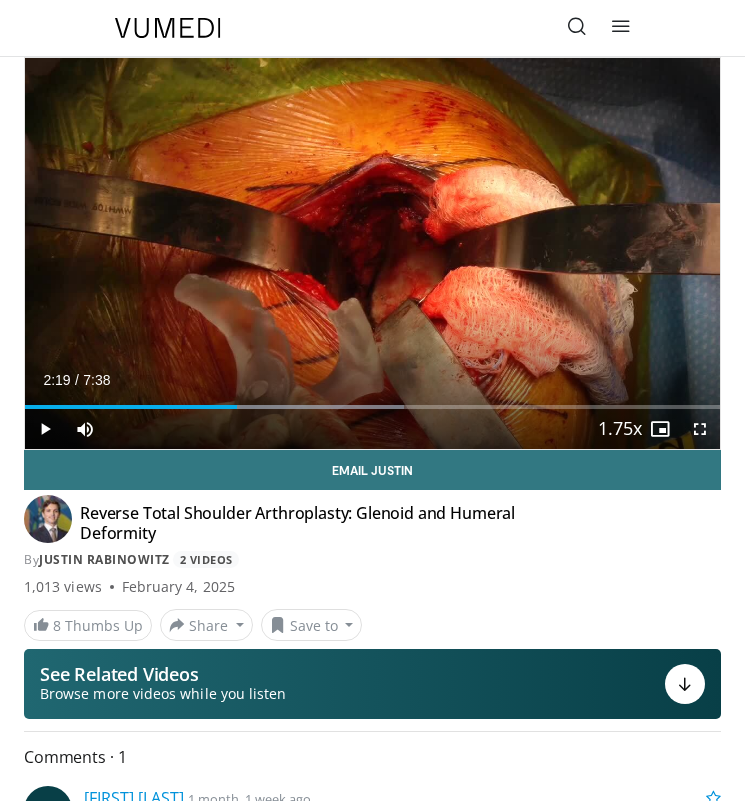click at bounding box center (45, 429) 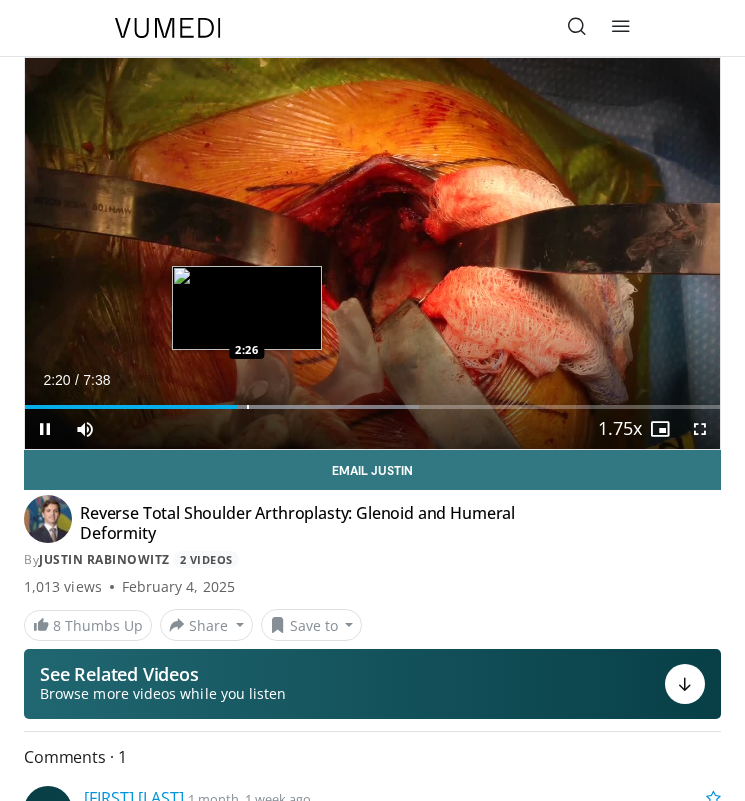 click at bounding box center [248, 407] 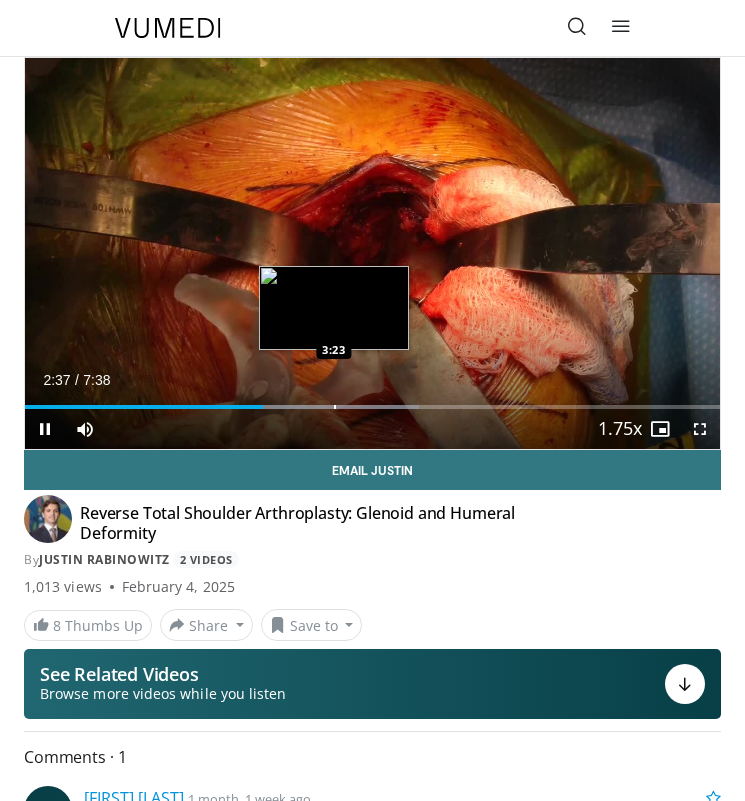 click on "Loaded :  56.68% 2:37 3:23" at bounding box center (372, 399) 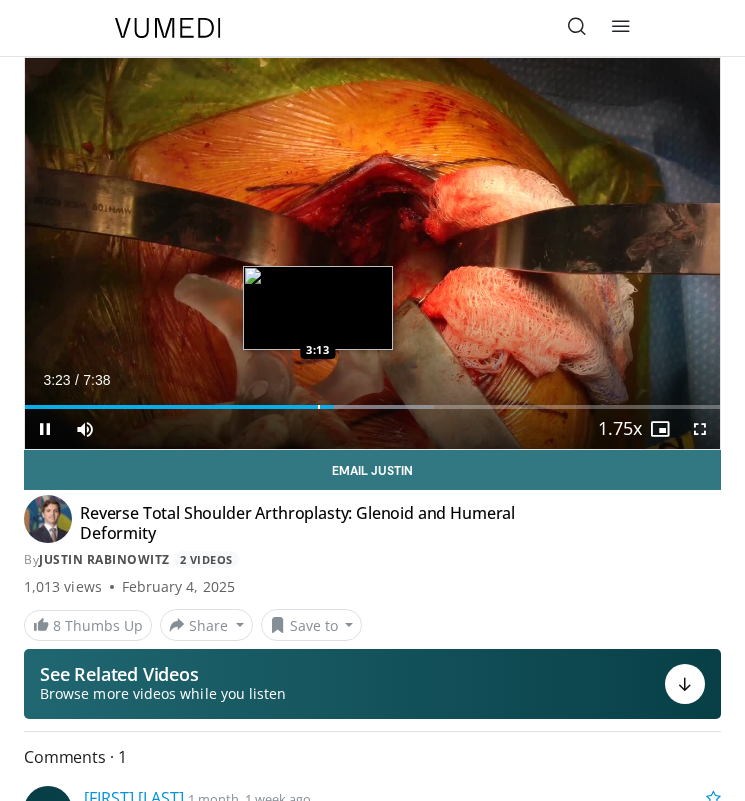 click on "Loaded :  58.86% 3:24 3:13" at bounding box center (372, 399) 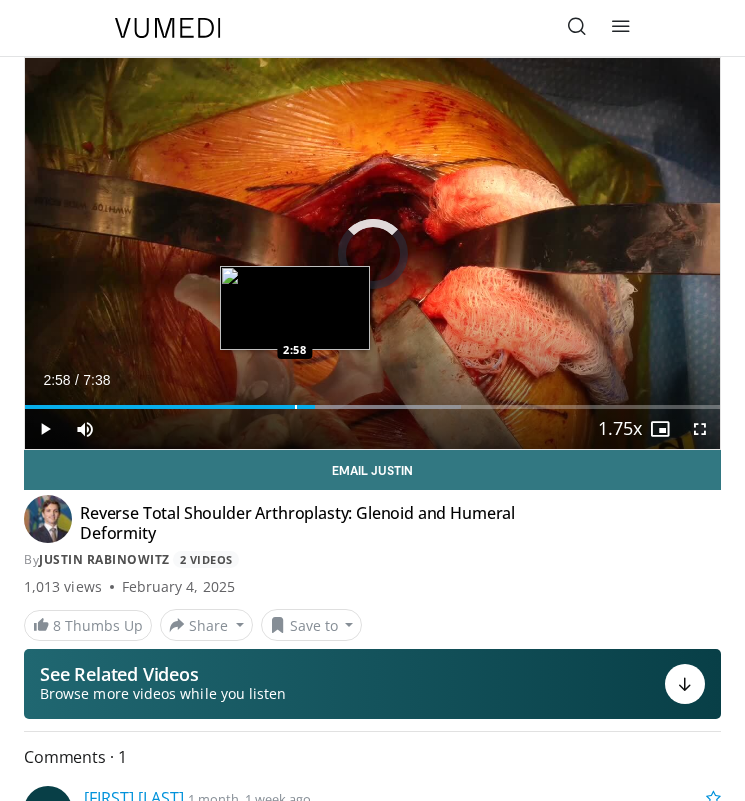 click on "Loaded :  62.68% 3:11 2:58" at bounding box center [372, 399] 